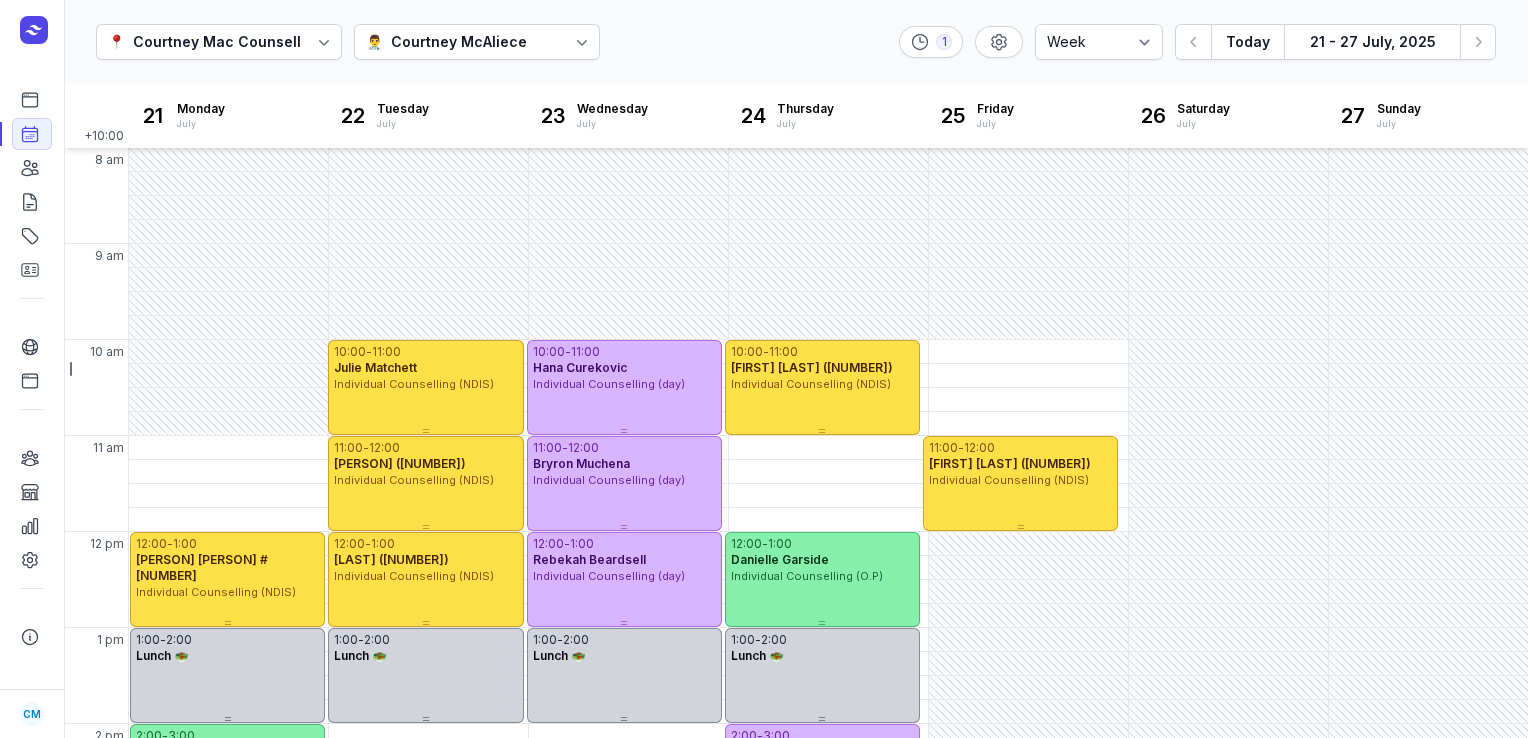 select on "week" 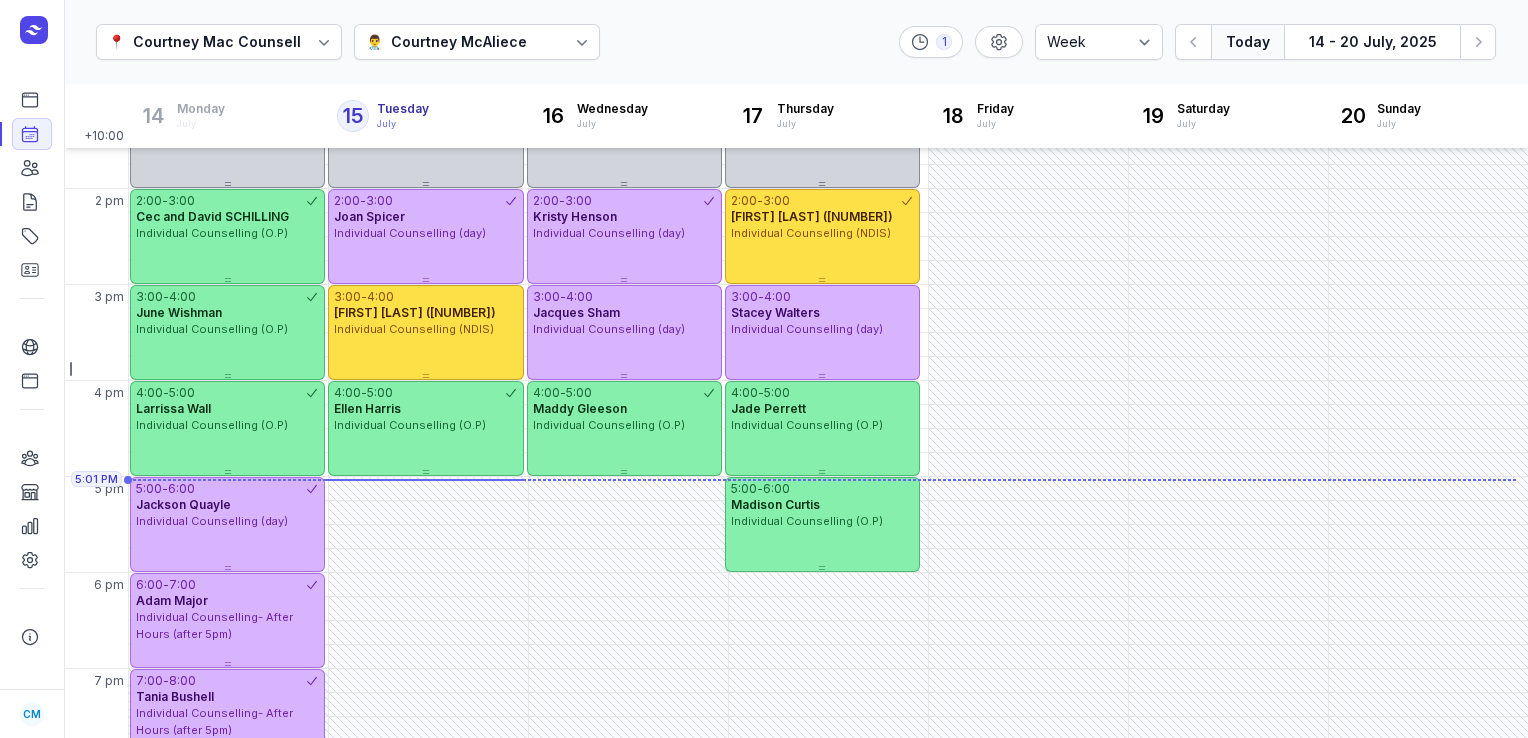 scroll, scrollTop: 534, scrollLeft: 0, axis: vertical 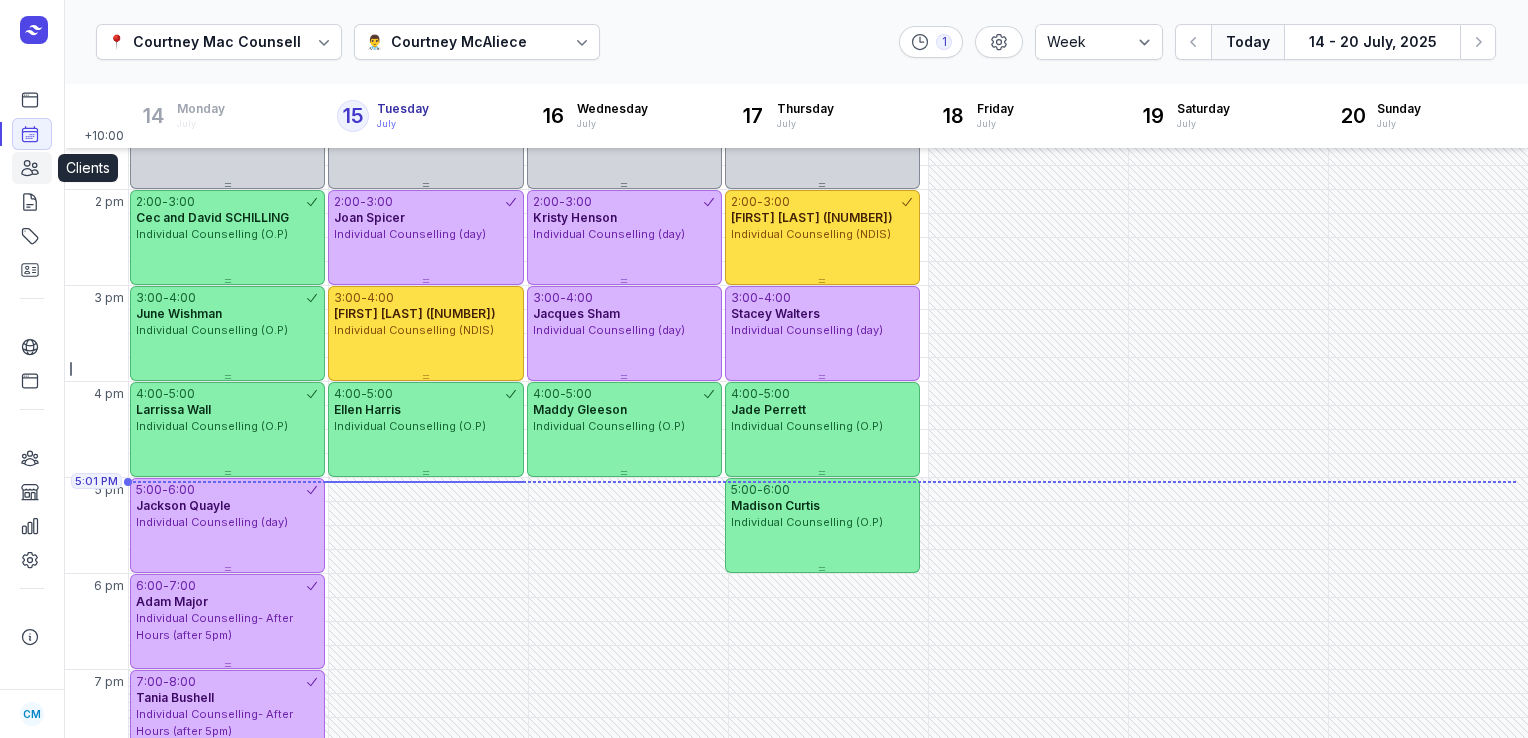 click 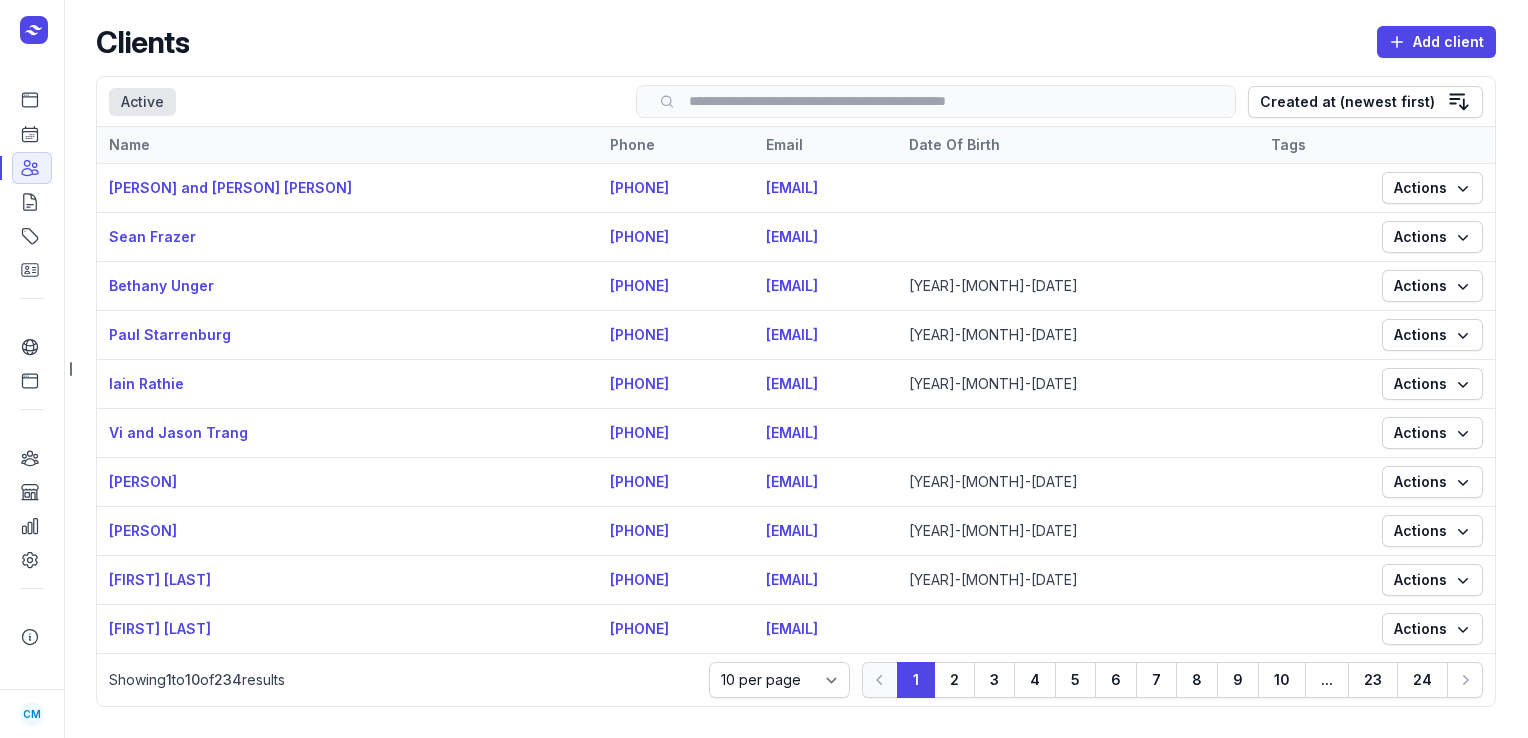 click at bounding box center [936, 101] 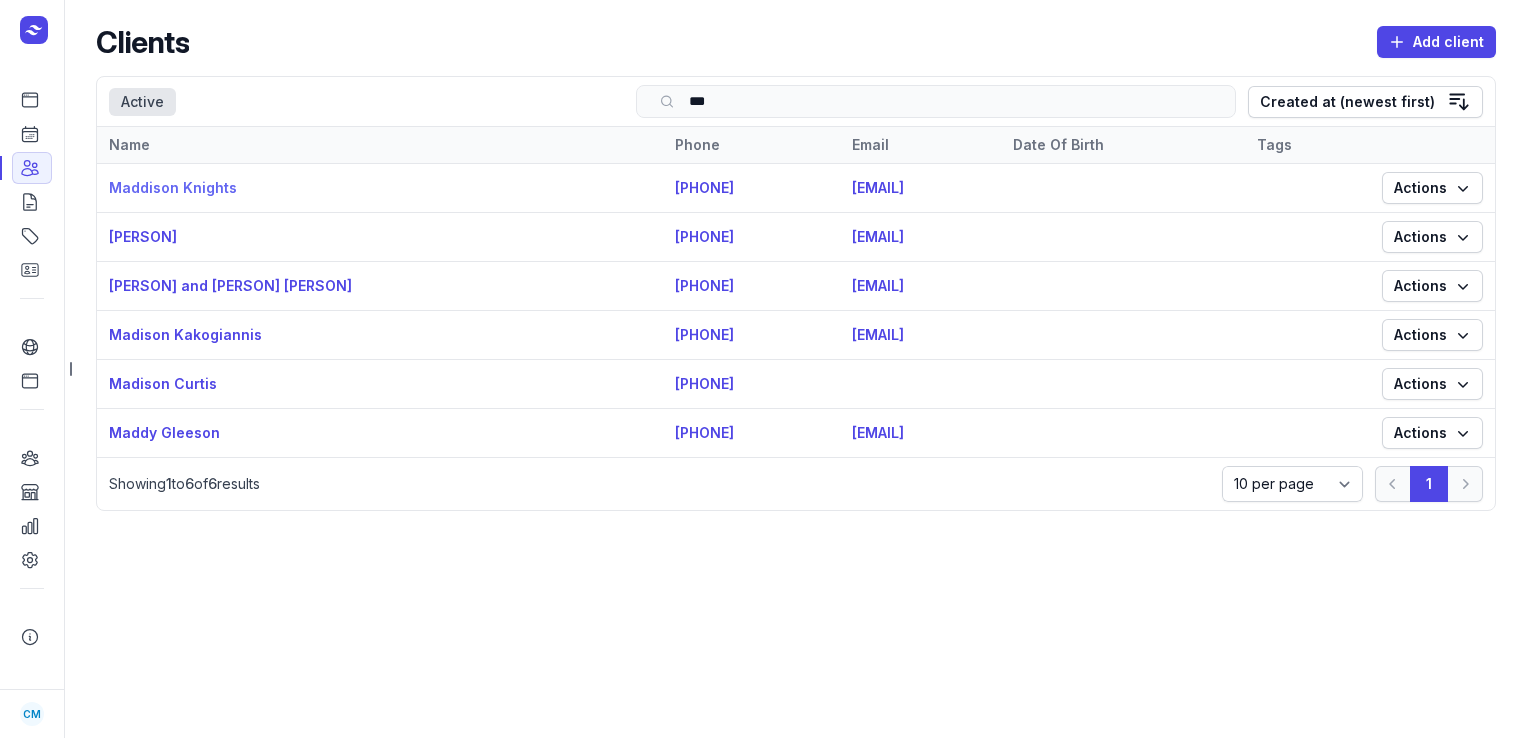 type on "***" 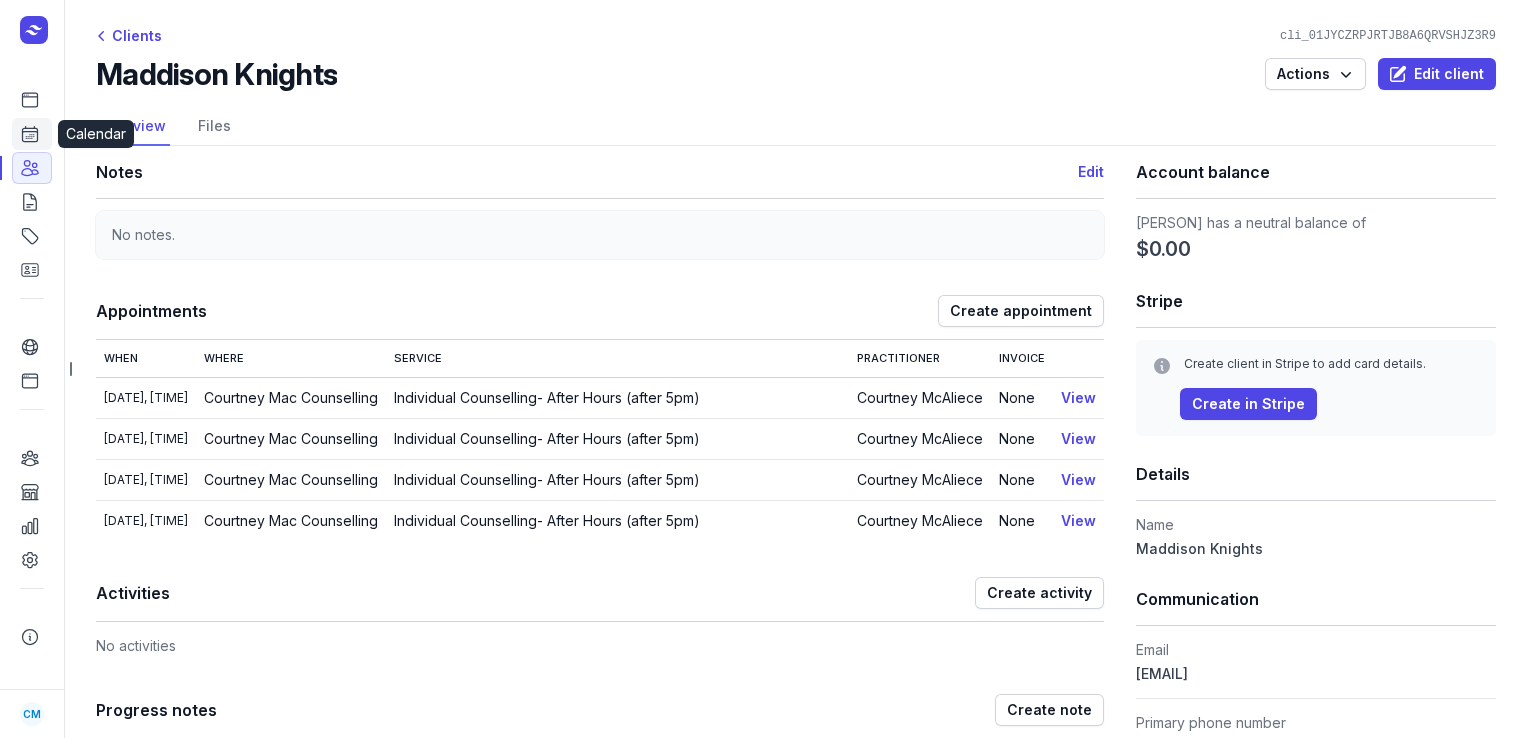 click 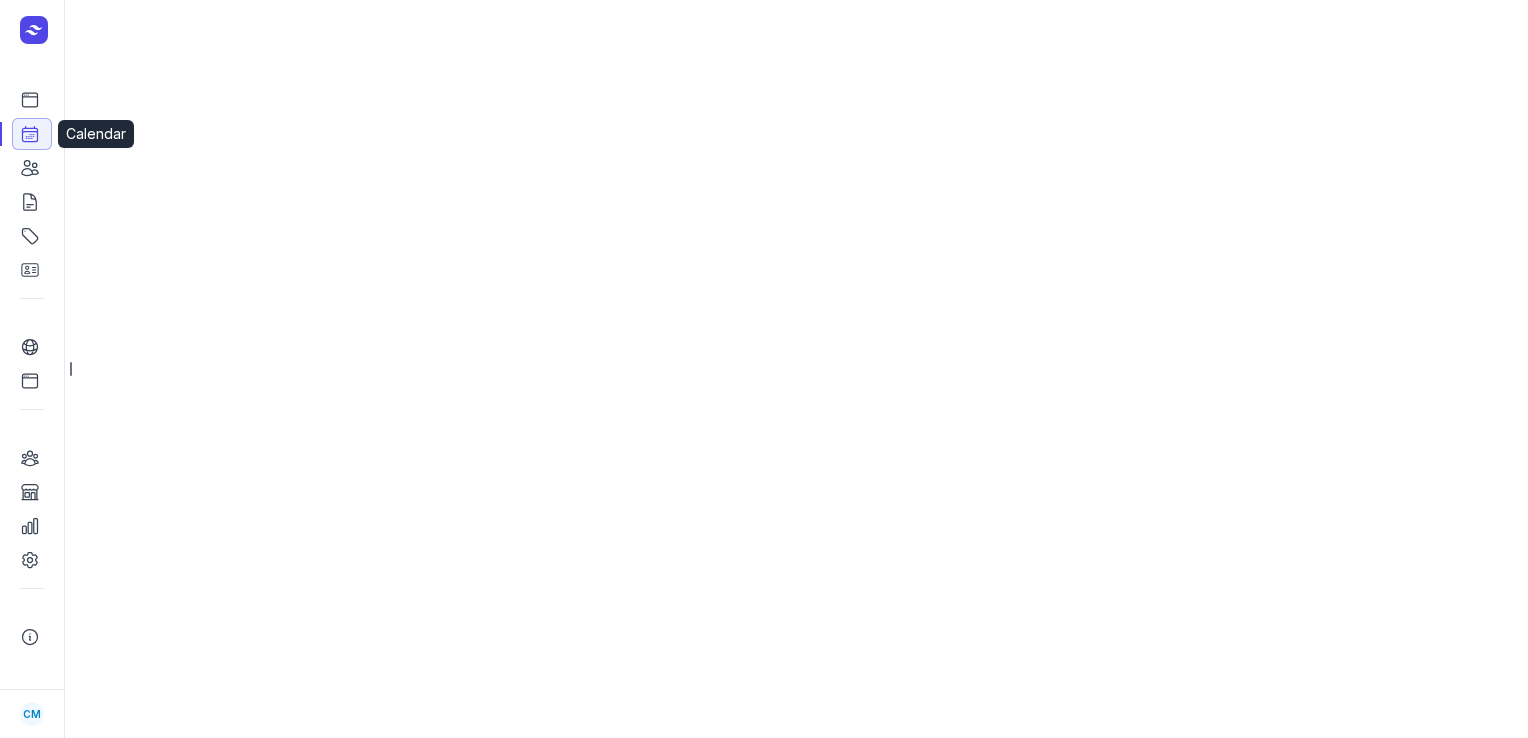 select on "week" 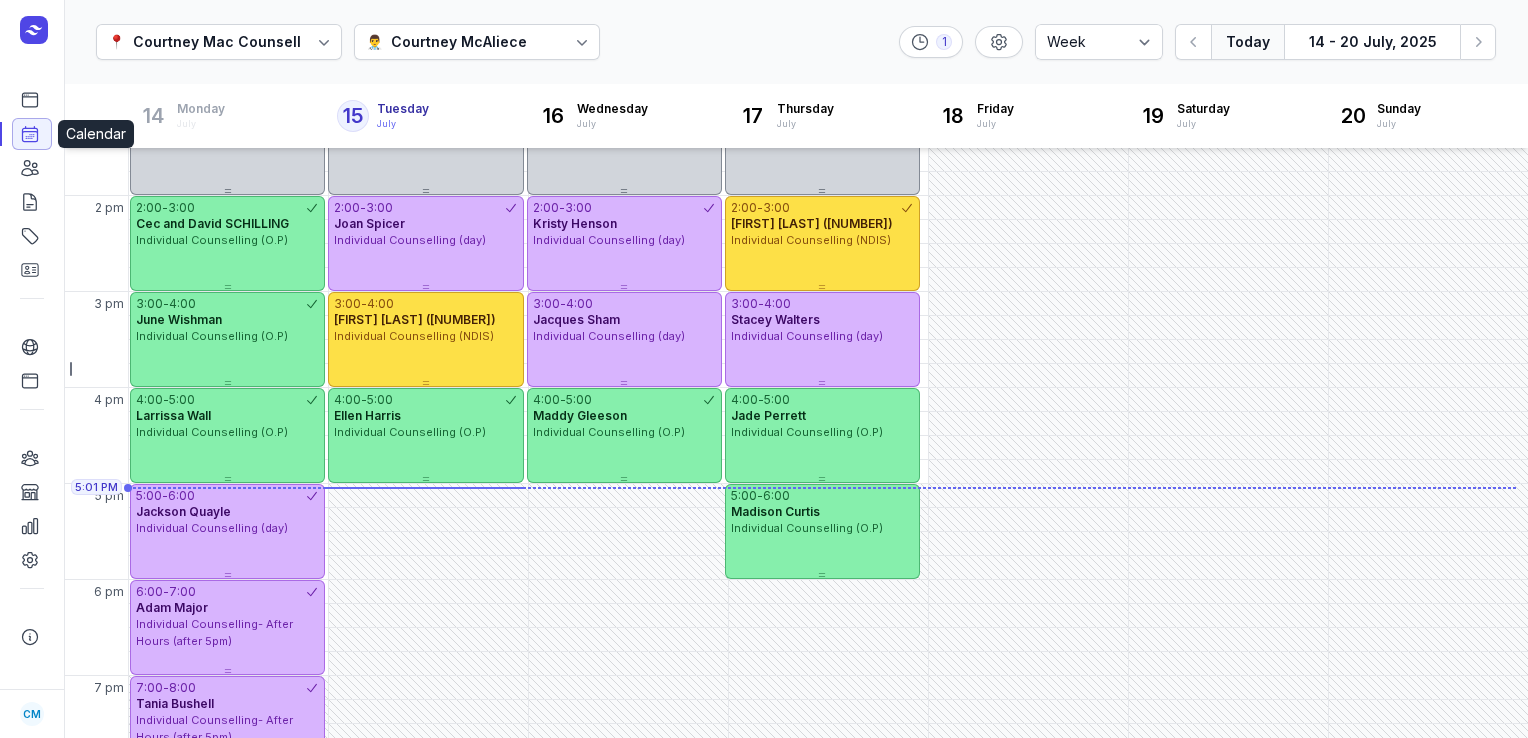 scroll, scrollTop: 561, scrollLeft: 0, axis: vertical 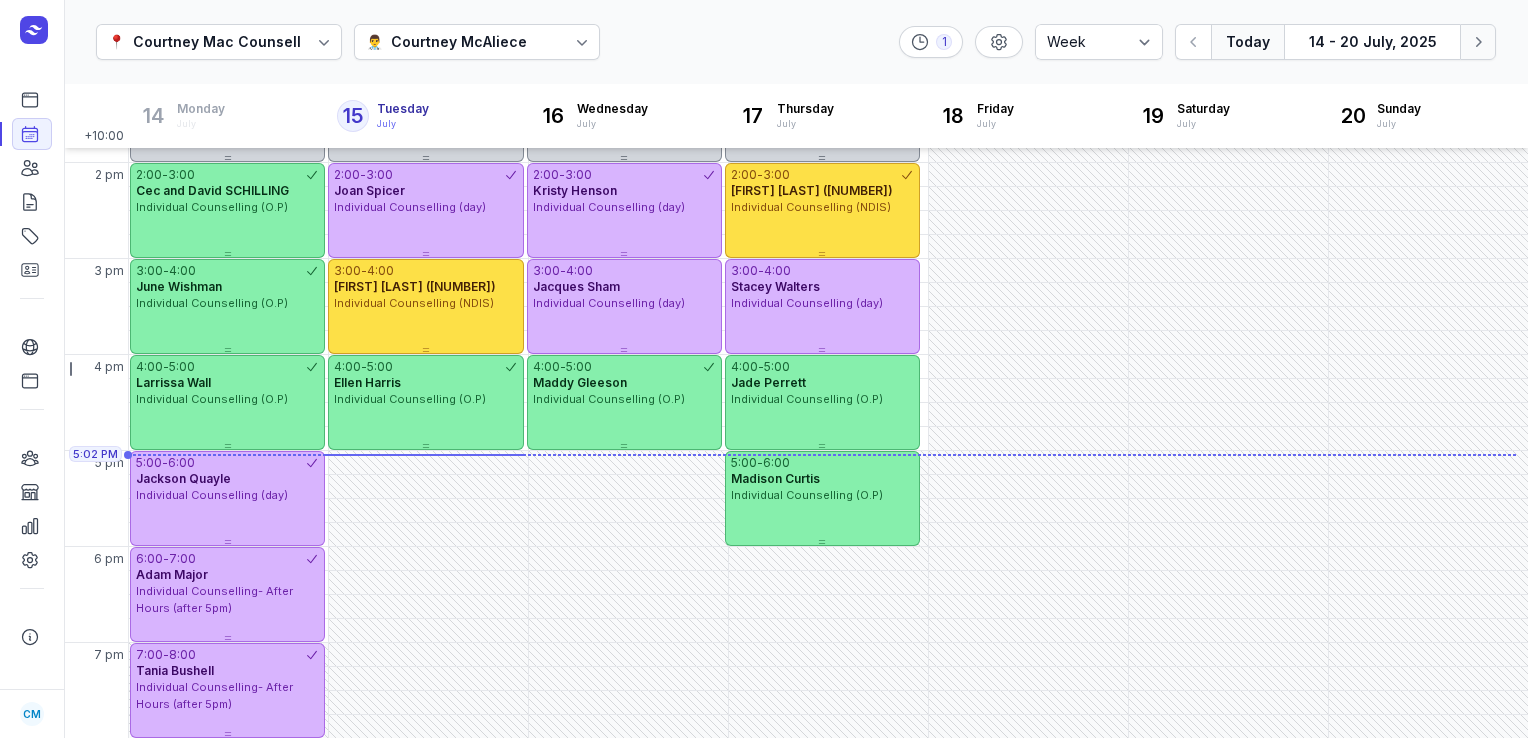 click 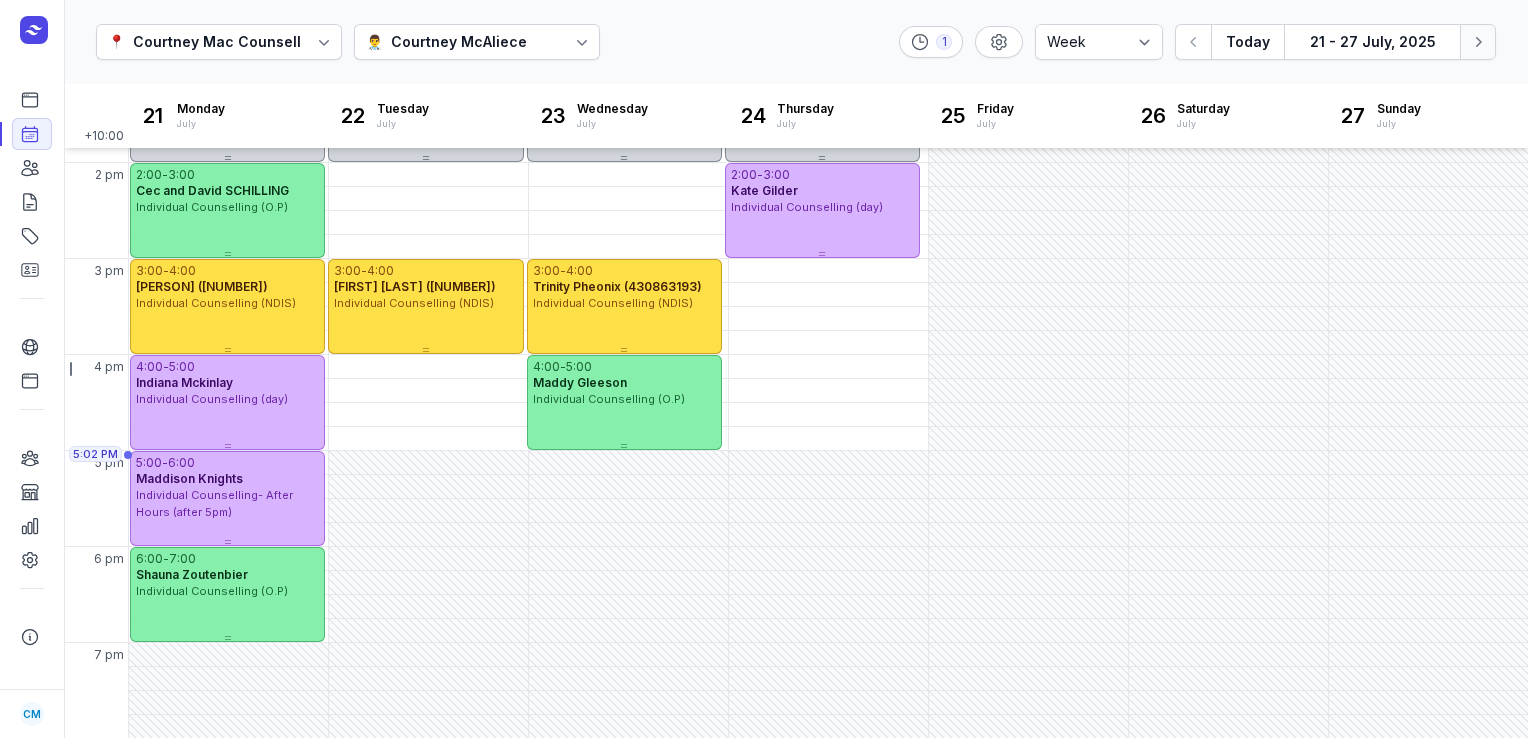 click 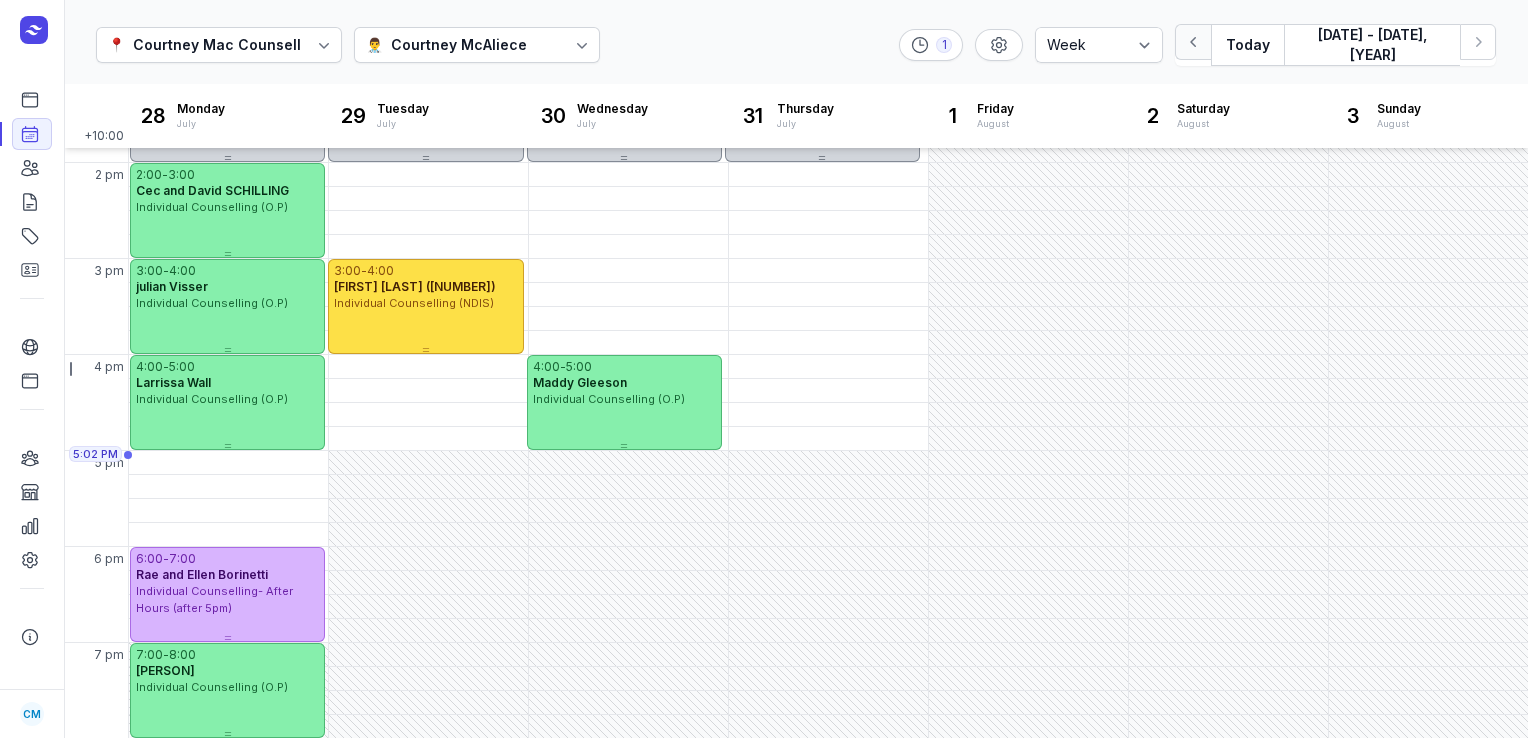 click 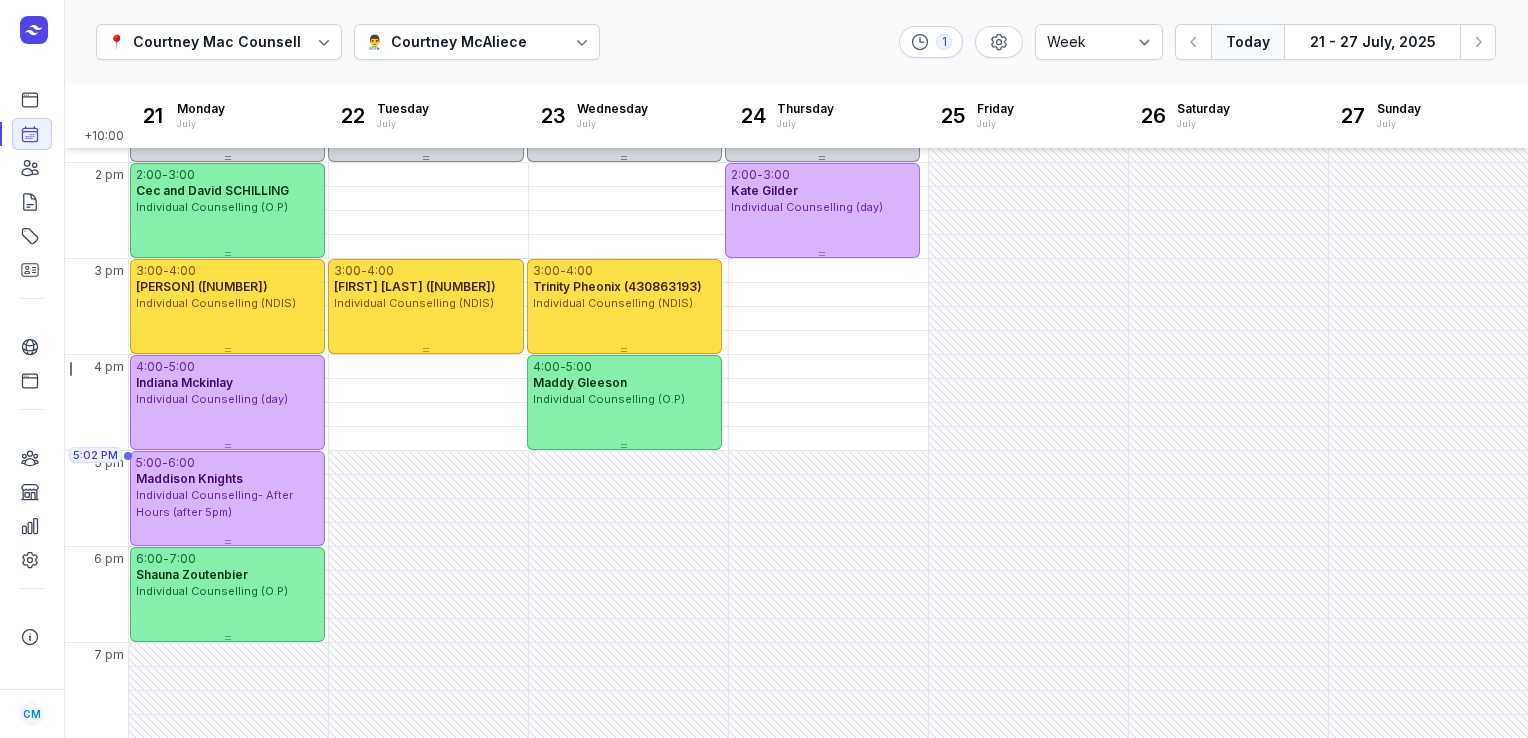 click on "Today" at bounding box center [1247, 42] 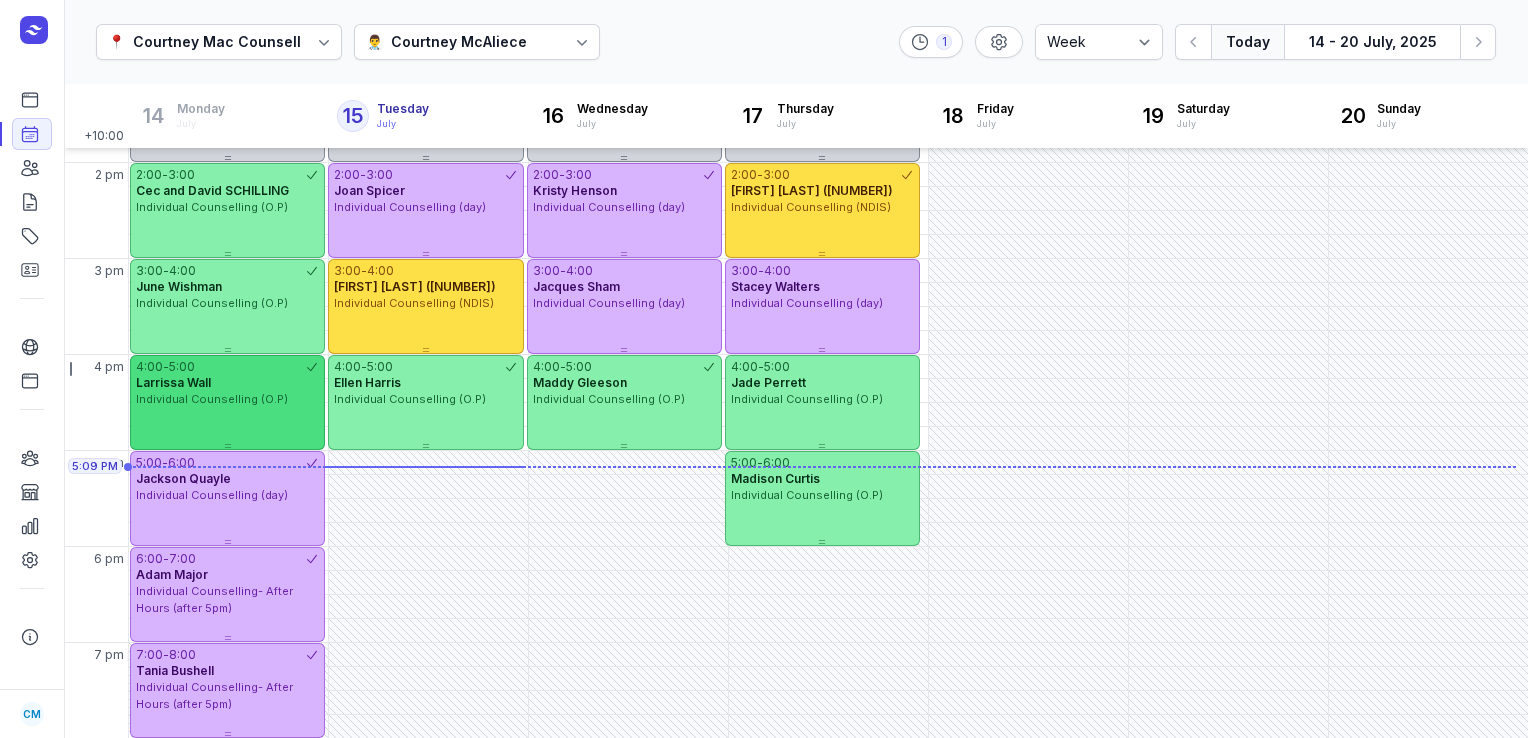 type 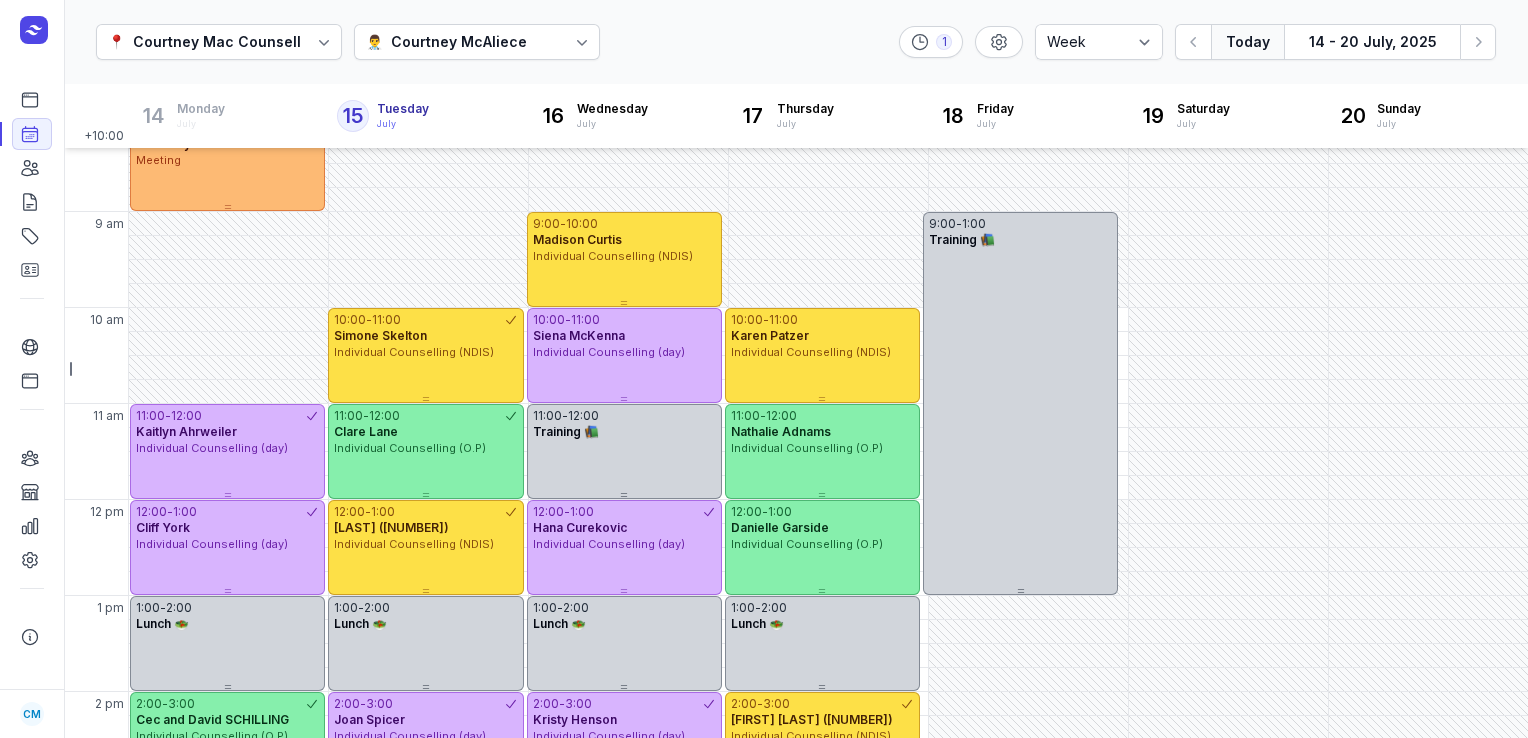 scroll, scrollTop: 25, scrollLeft: 0, axis: vertical 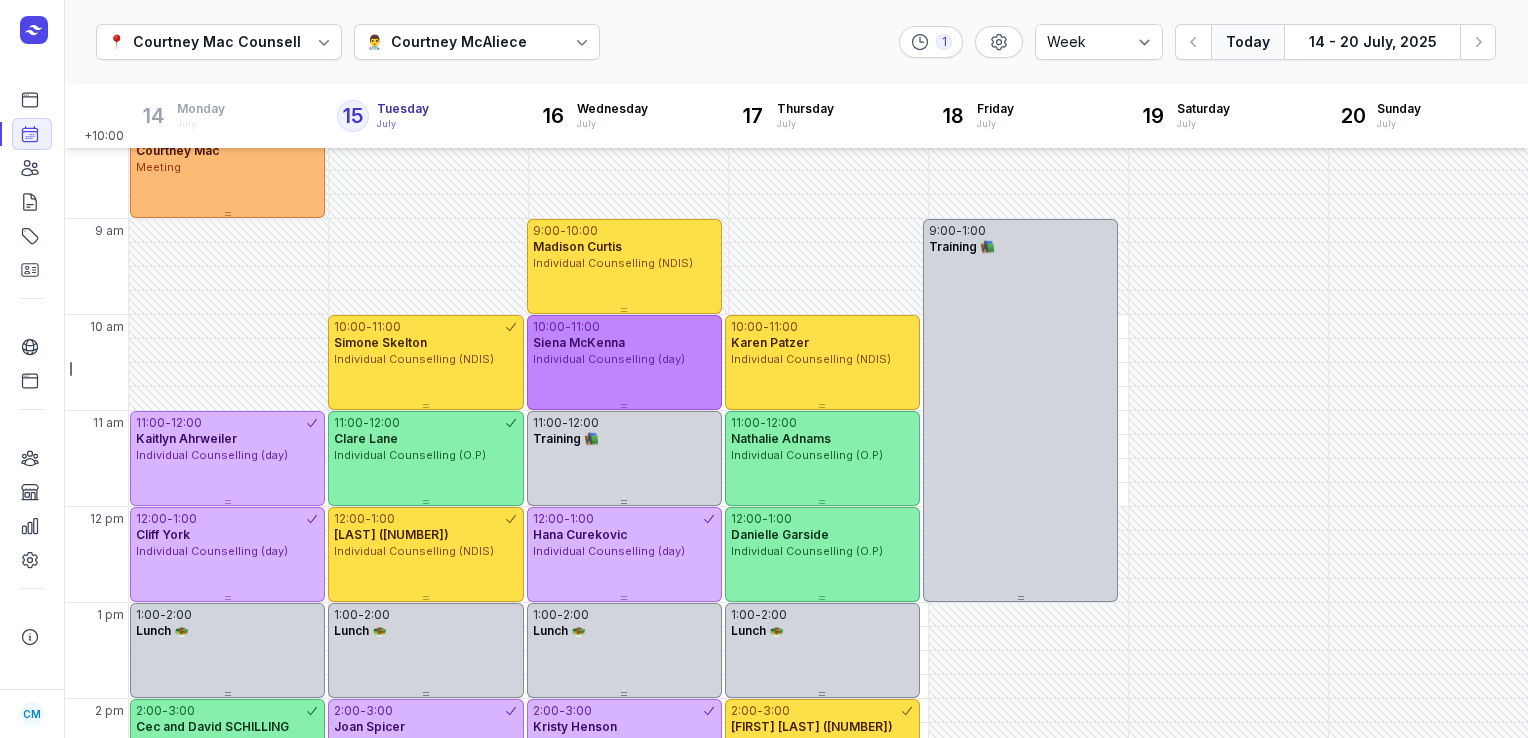 click on "[TIME] - [TIME] [LAST] Individual Counselling (day)" at bounding box center [624, 362] 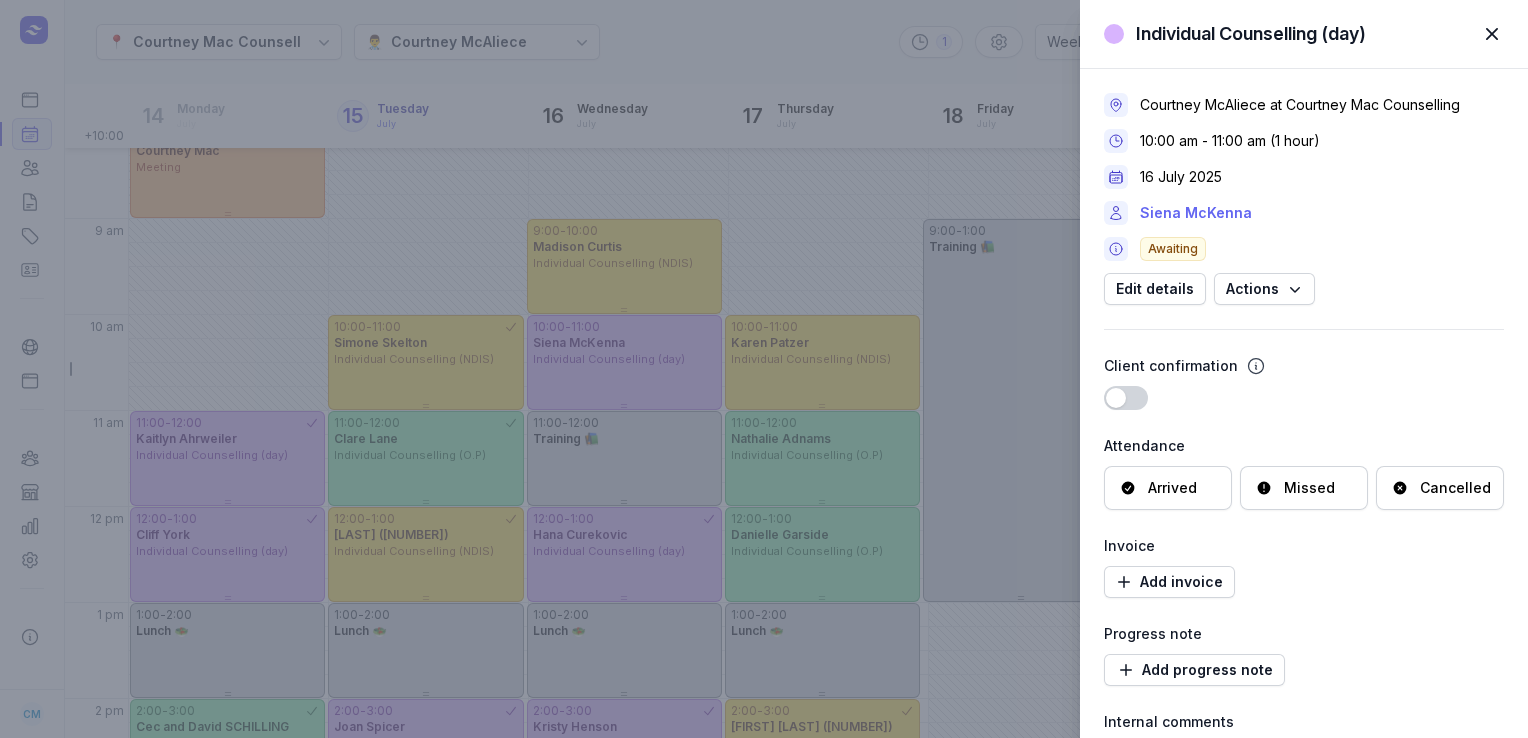 click on "Siena McKenna" at bounding box center (1196, 213) 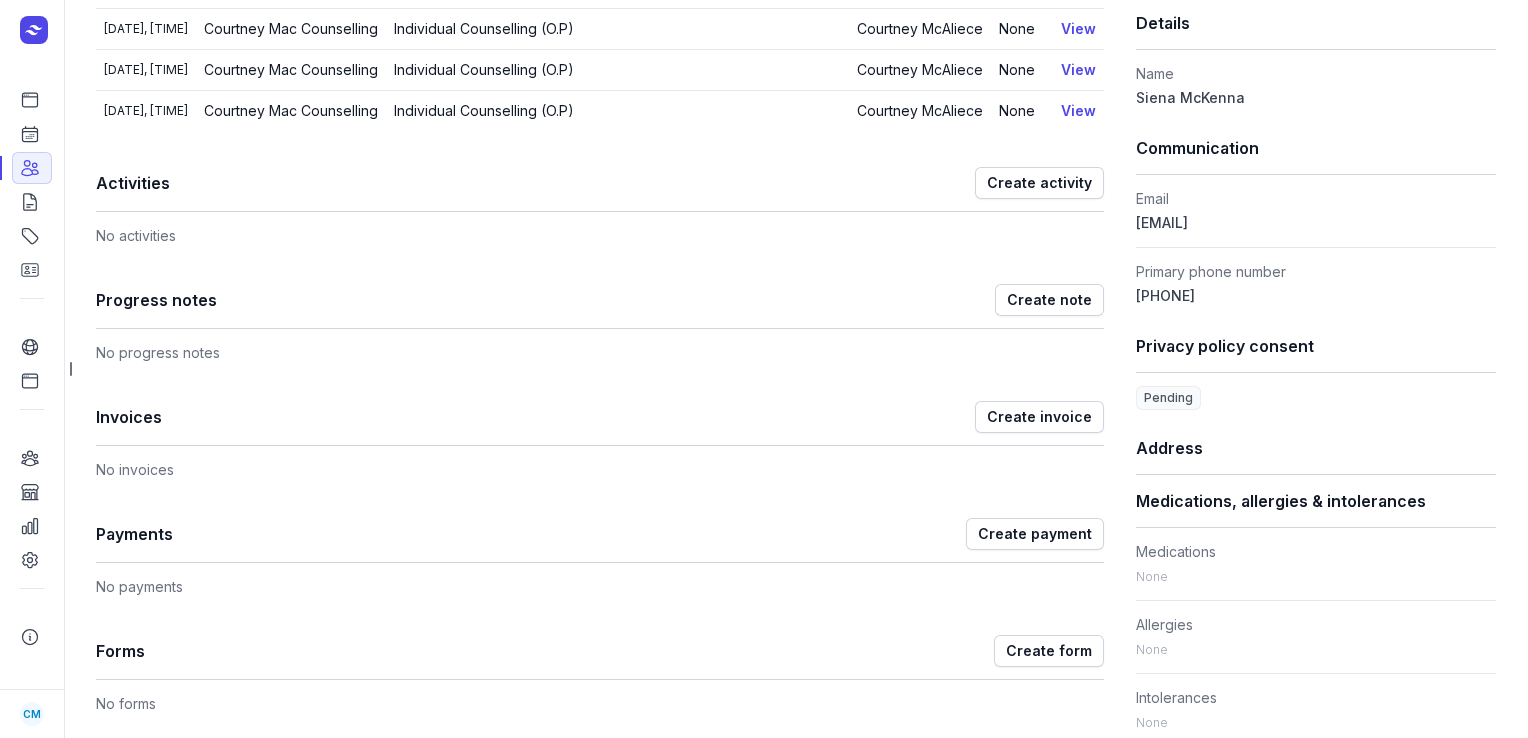 scroll, scrollTop: 450, scrollLeft: 0, axis: vertical 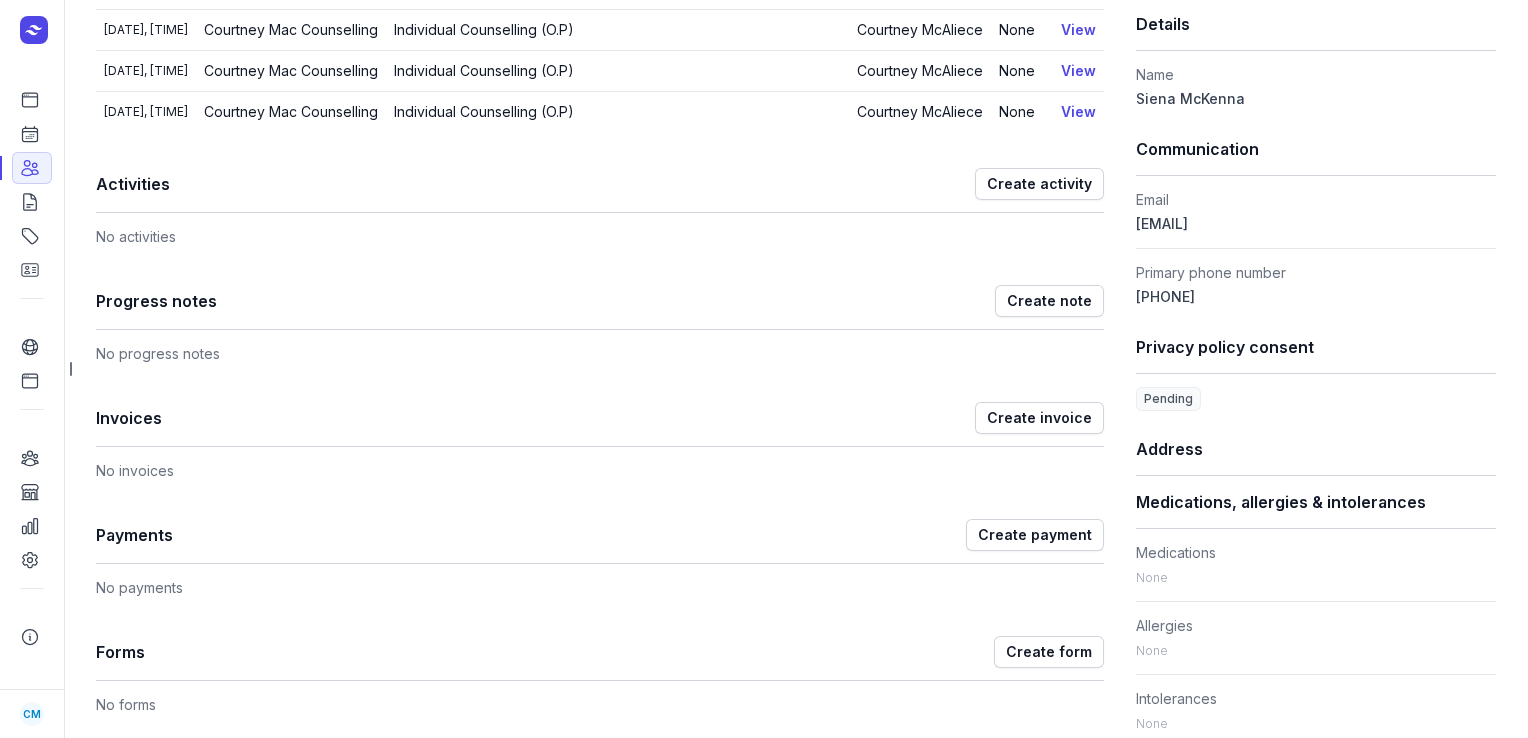 drag, startPoint x: 1346, startPoint y: 222, endPoint x: 1122, endPoint y: 242, distance: 224.89108 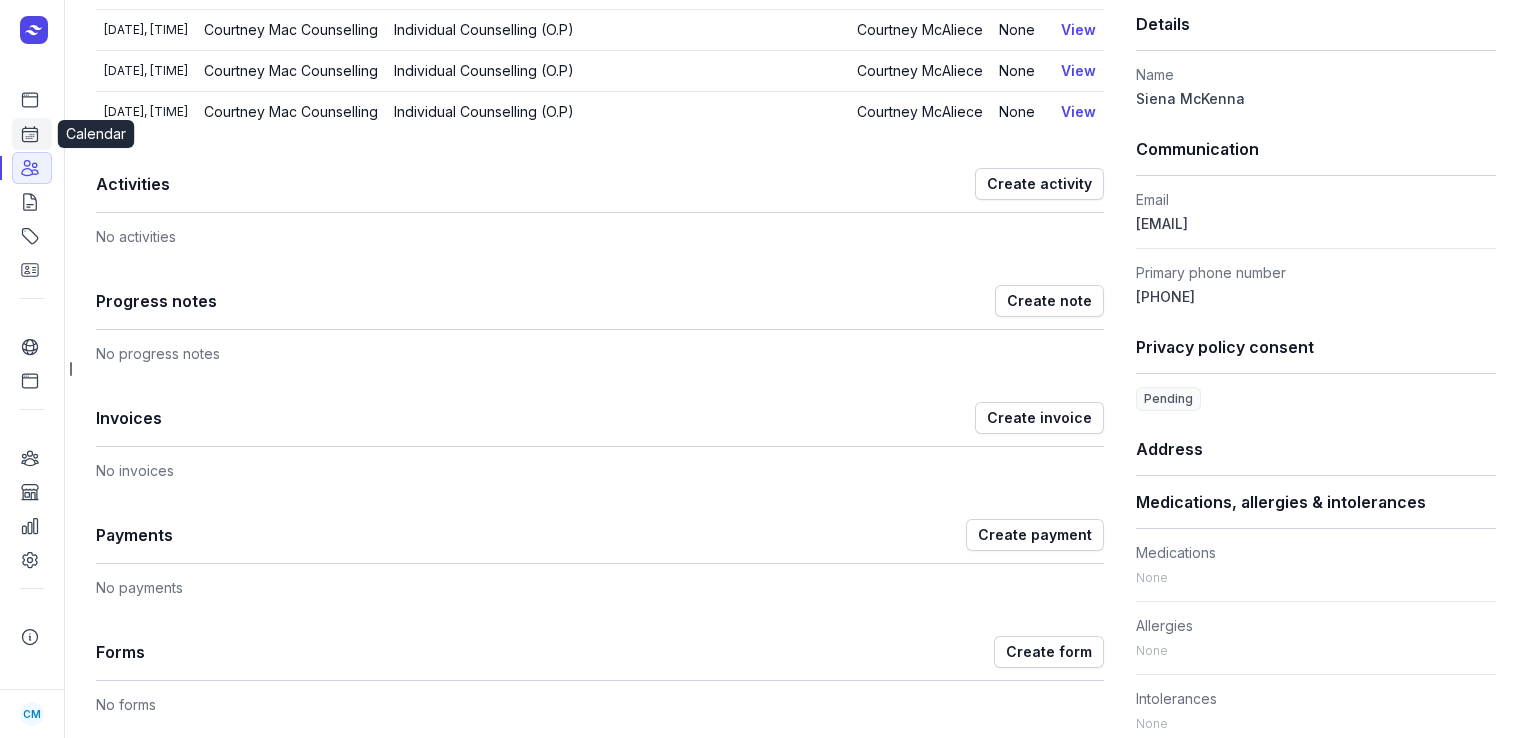click on "Calendar" 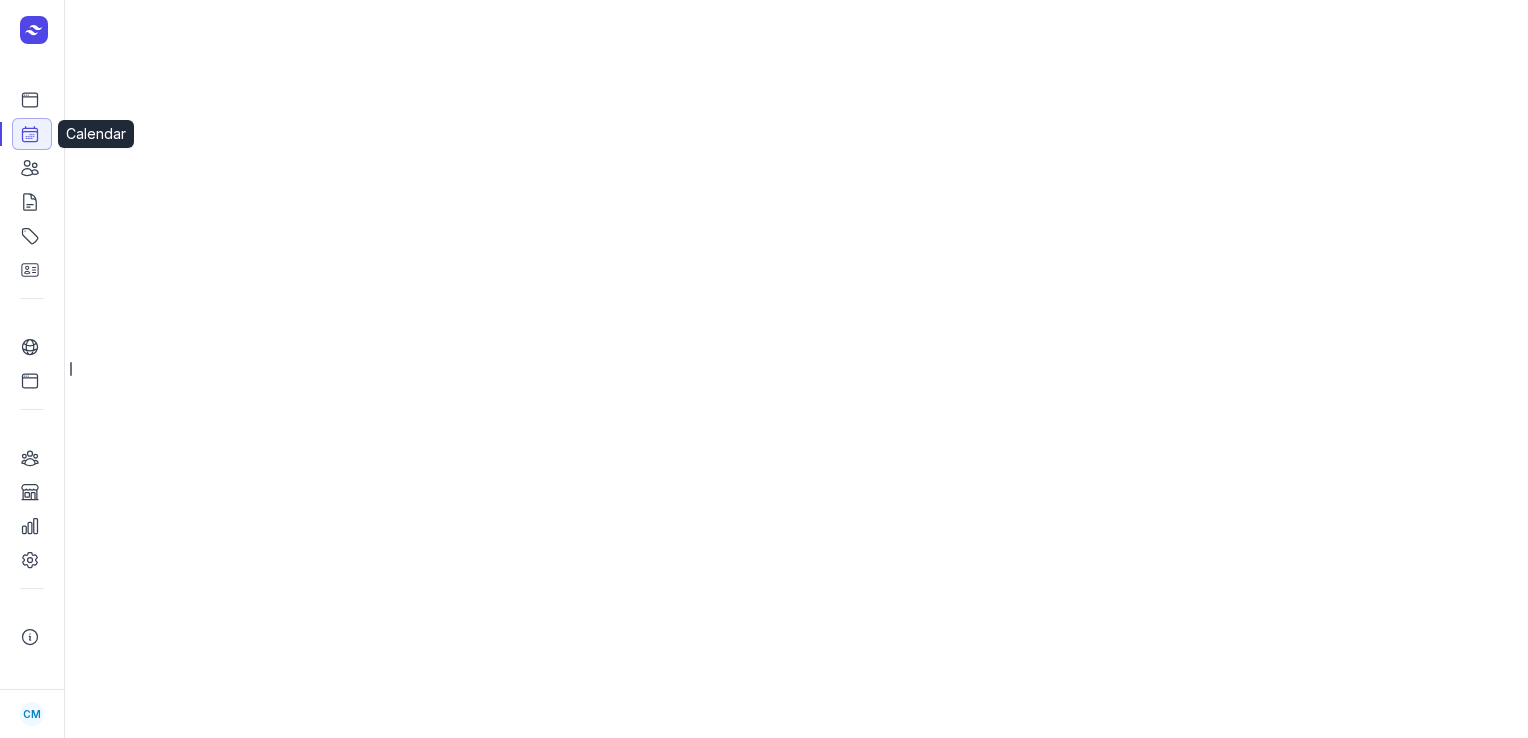 scroll, scrollTop: 0, scrollLeft: 0, axis: both 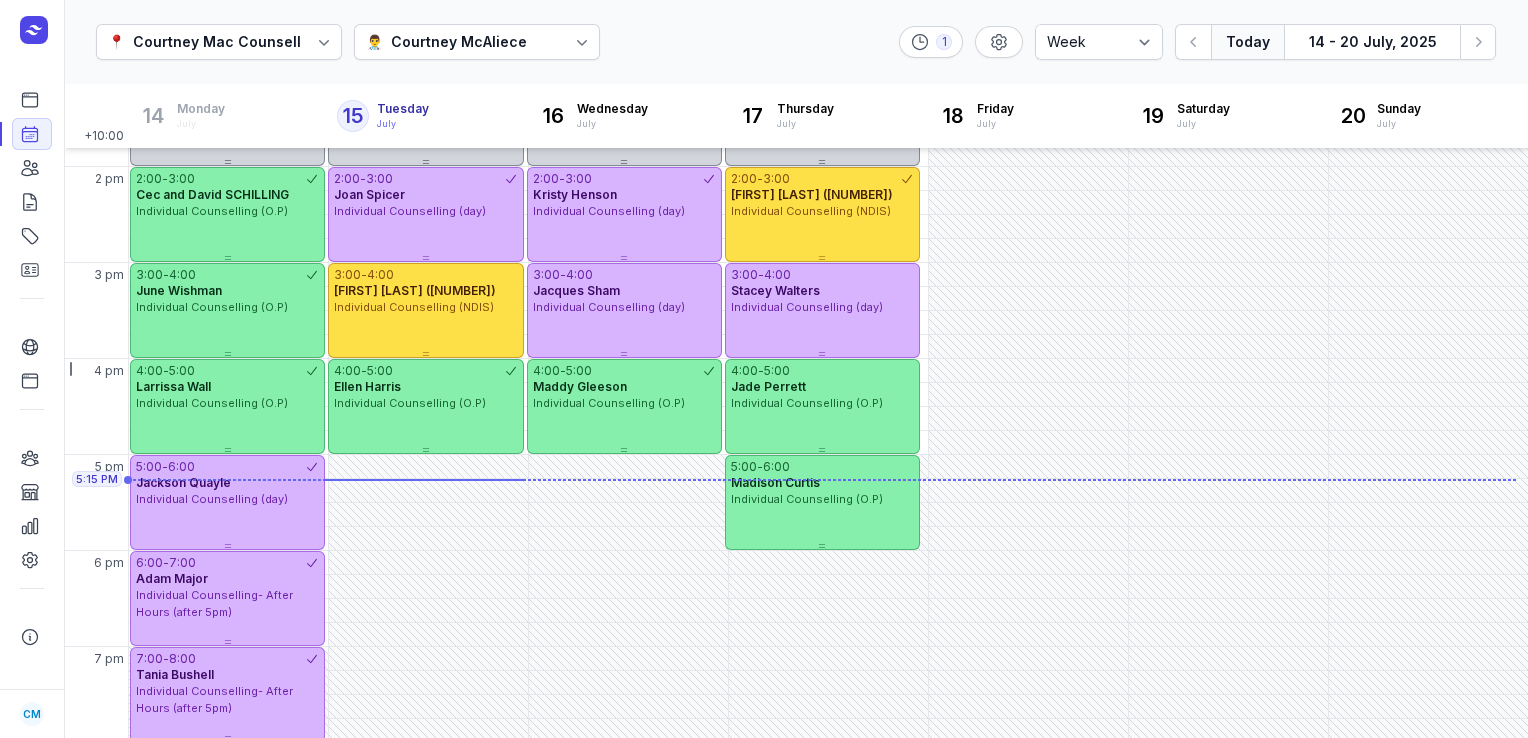 click at bounding box center [528, 42] 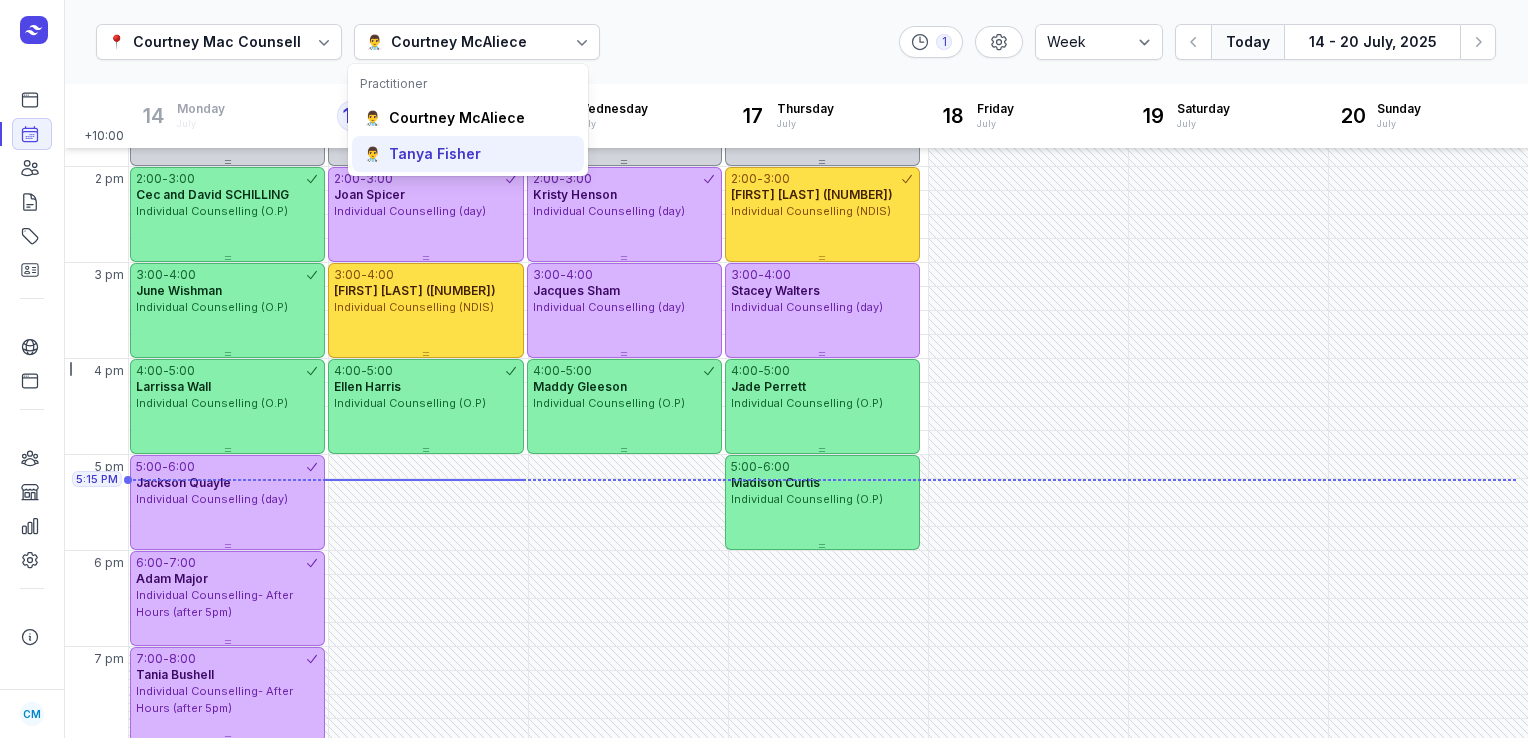 click on "Tanya Fisher" at bounding box center (435, 154) 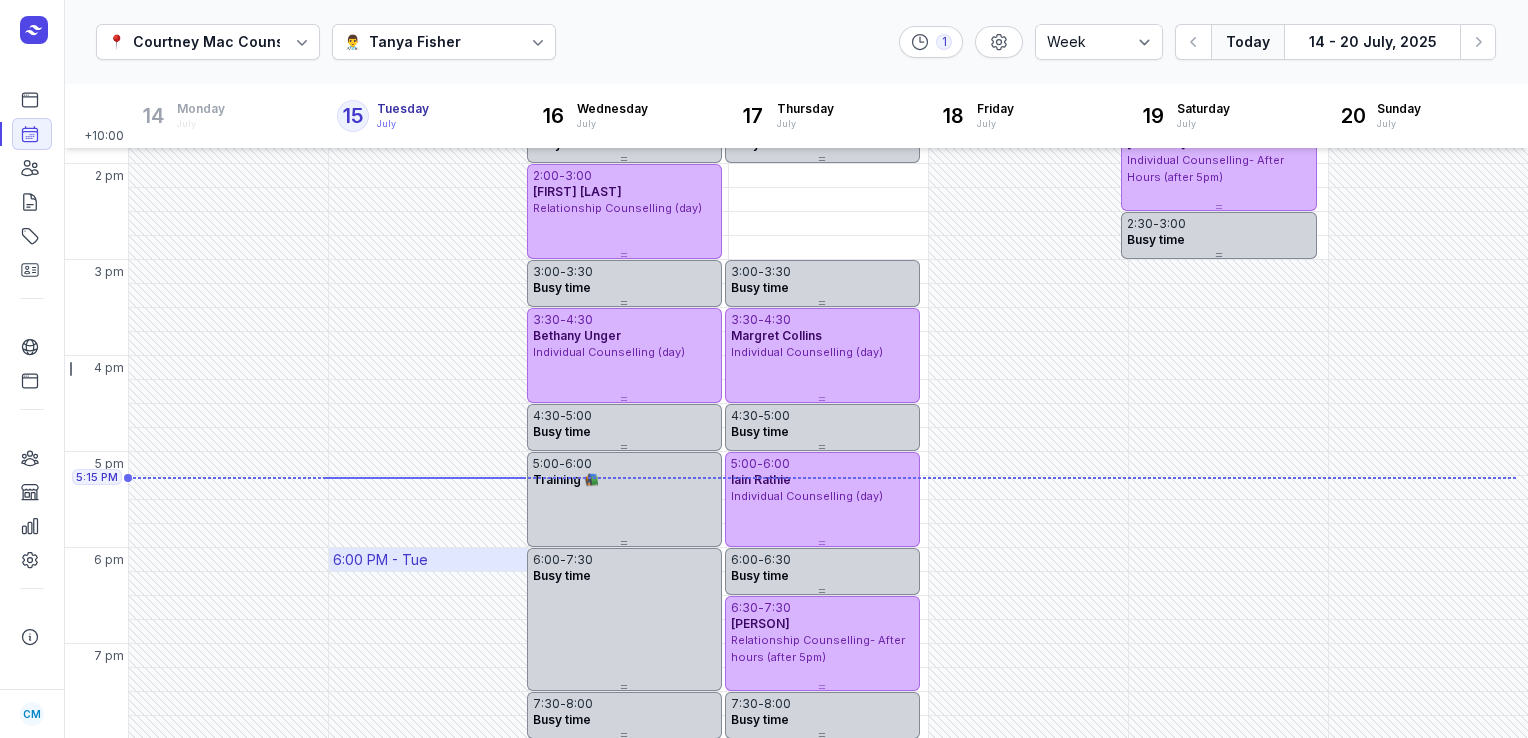 scroll, scrollTop: 560, scrollLeft: 0, axis: vertical 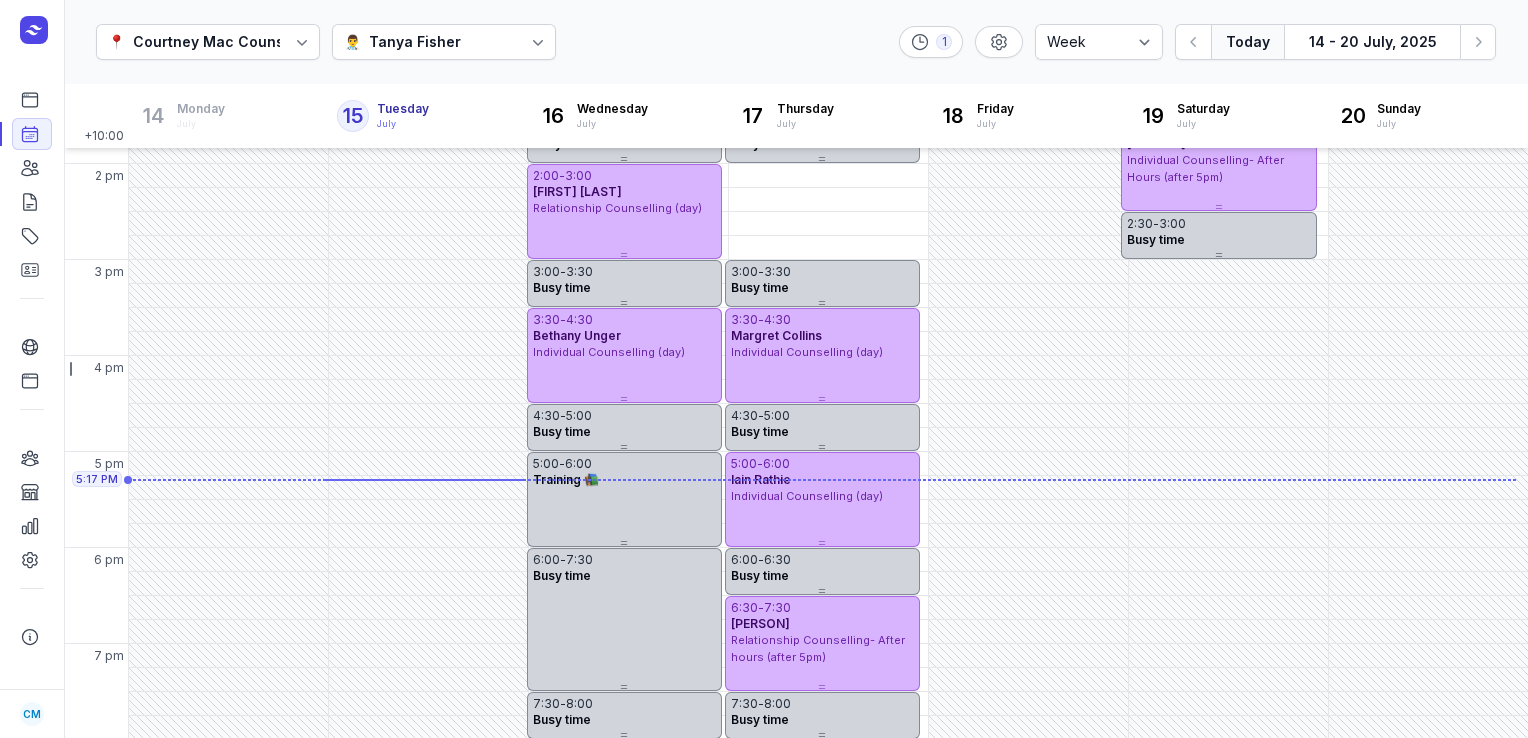 click on "👨‍⚕️ Tanya Fisher" 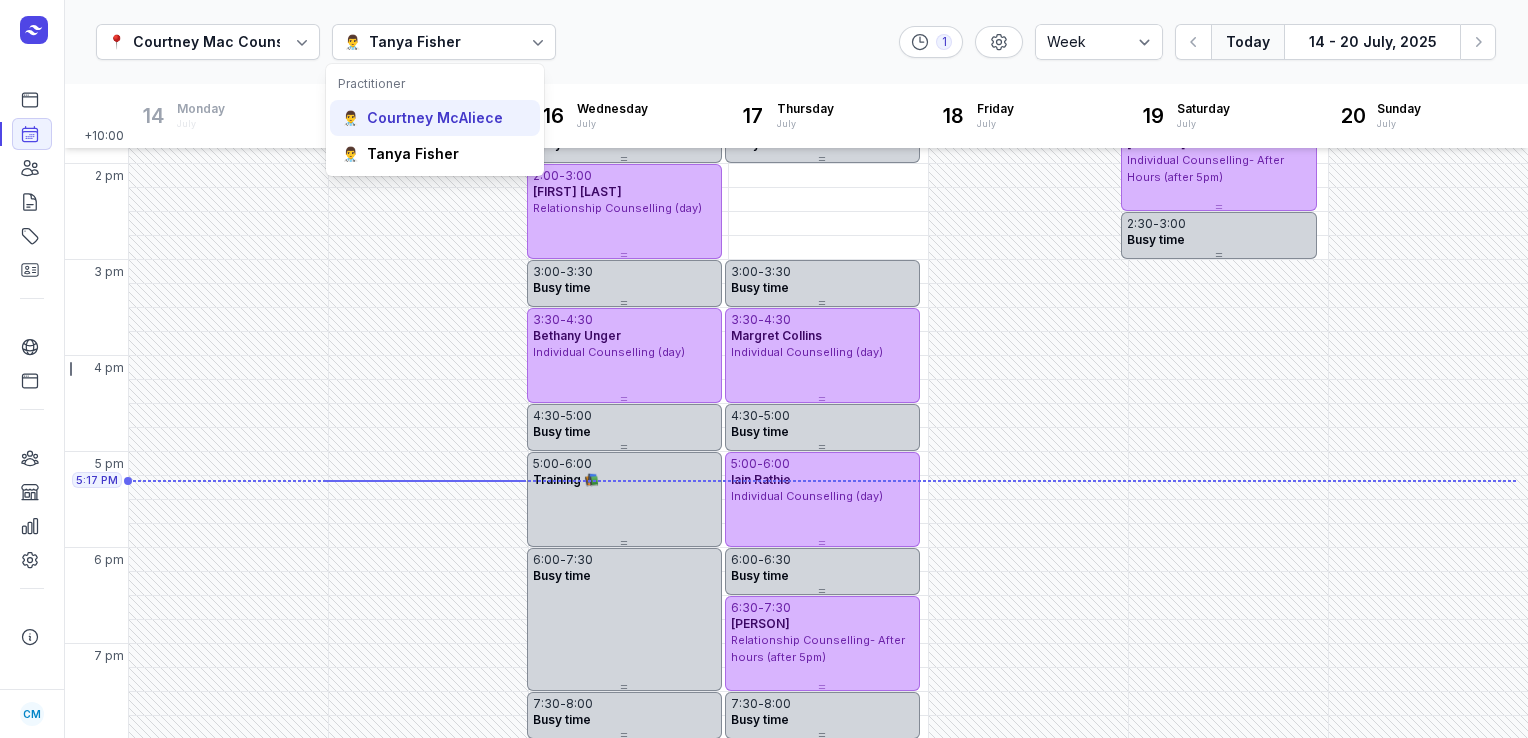 click on "Courtney McAliece" at bounding box center [435, 118] 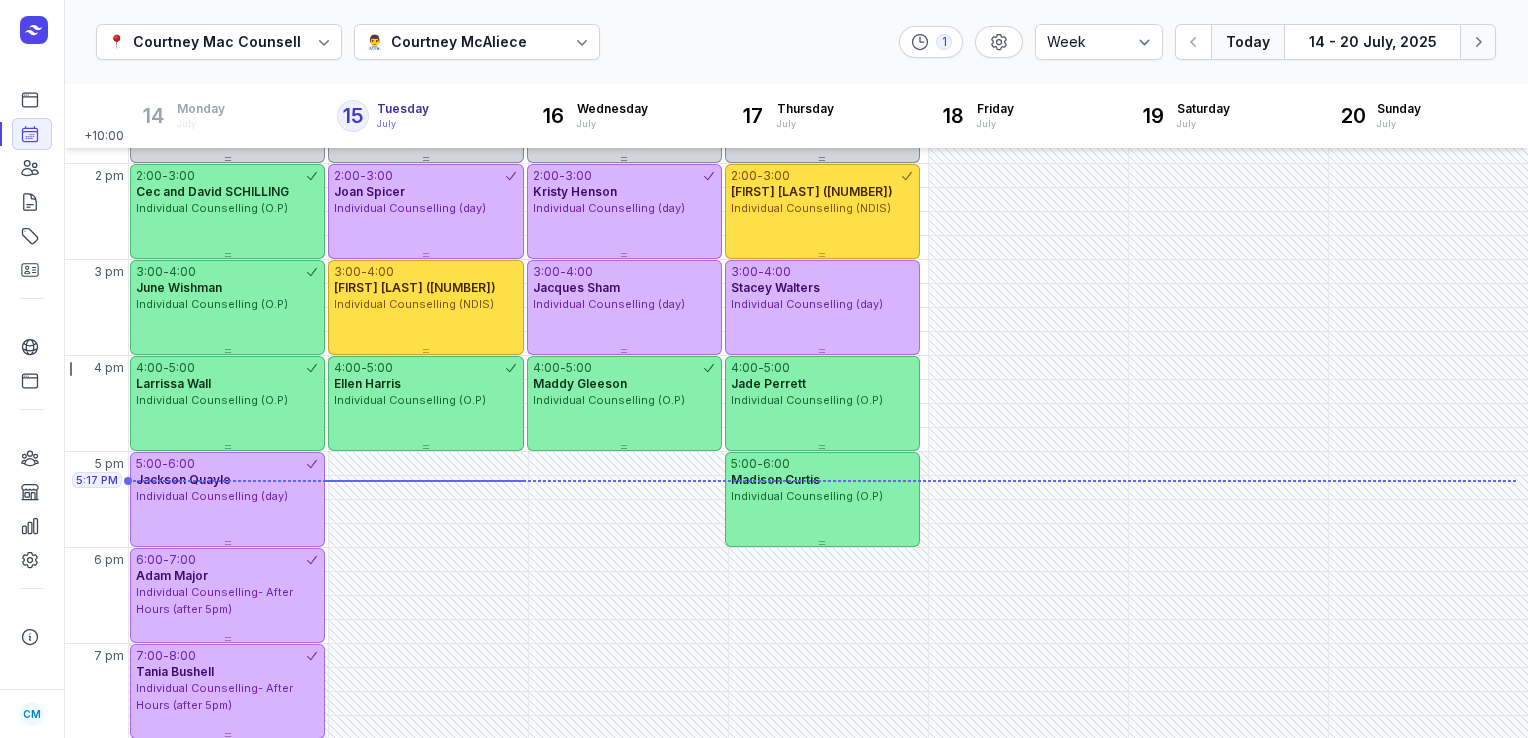 click 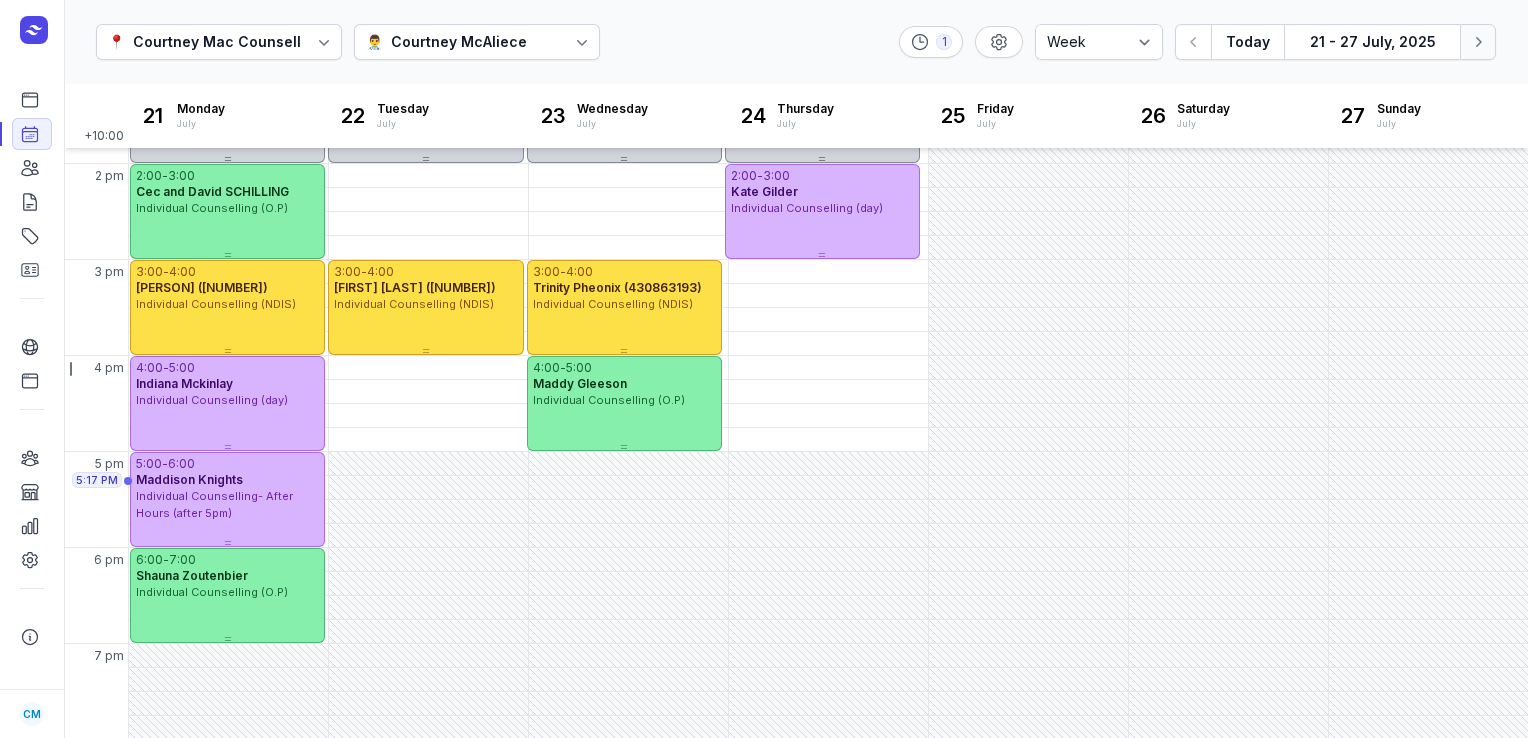 click 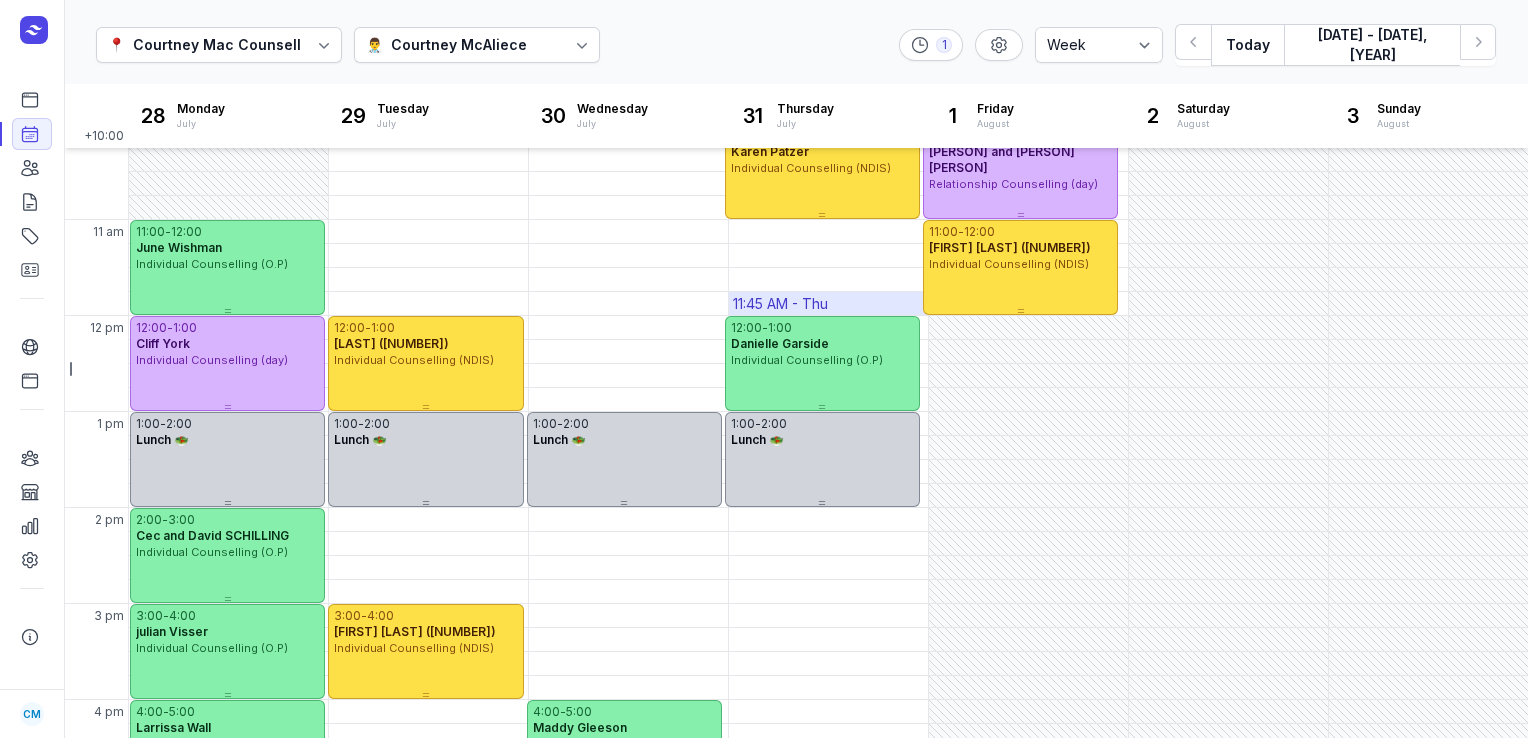 scroll, scrollTop: 137, scrollLeft: 0, axis: vertical 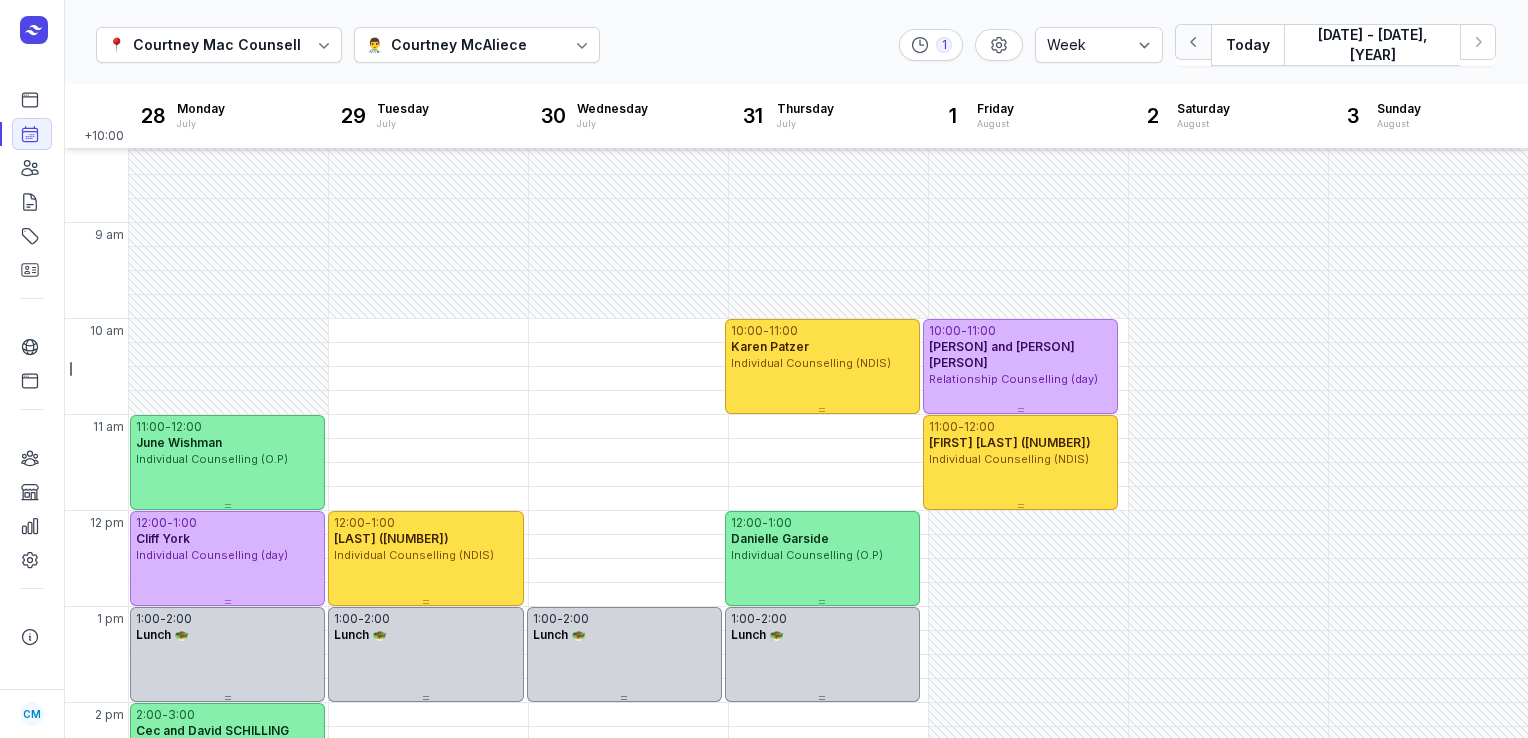 click 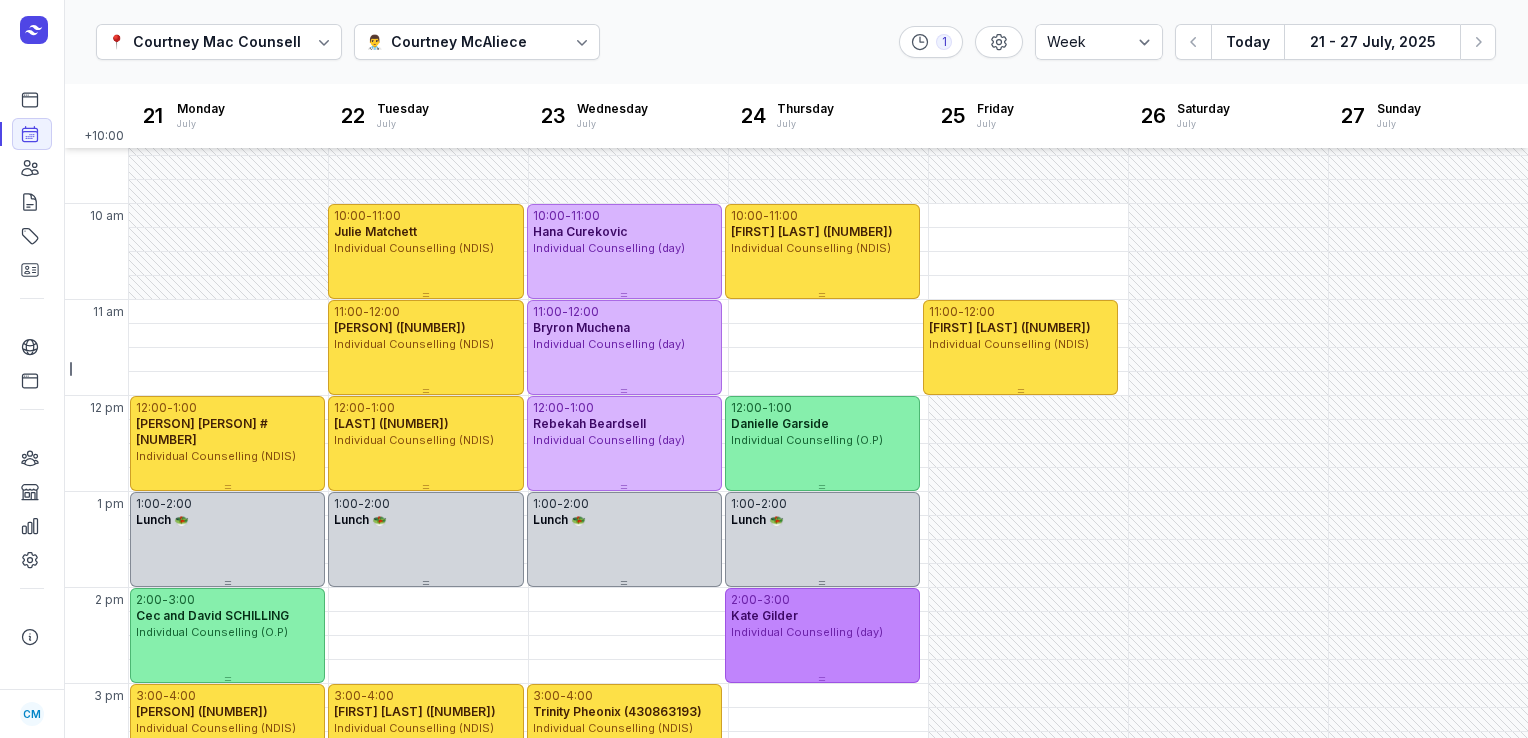 scroll, scrollTop: 14, scrollLeft: 0, axis: vertical 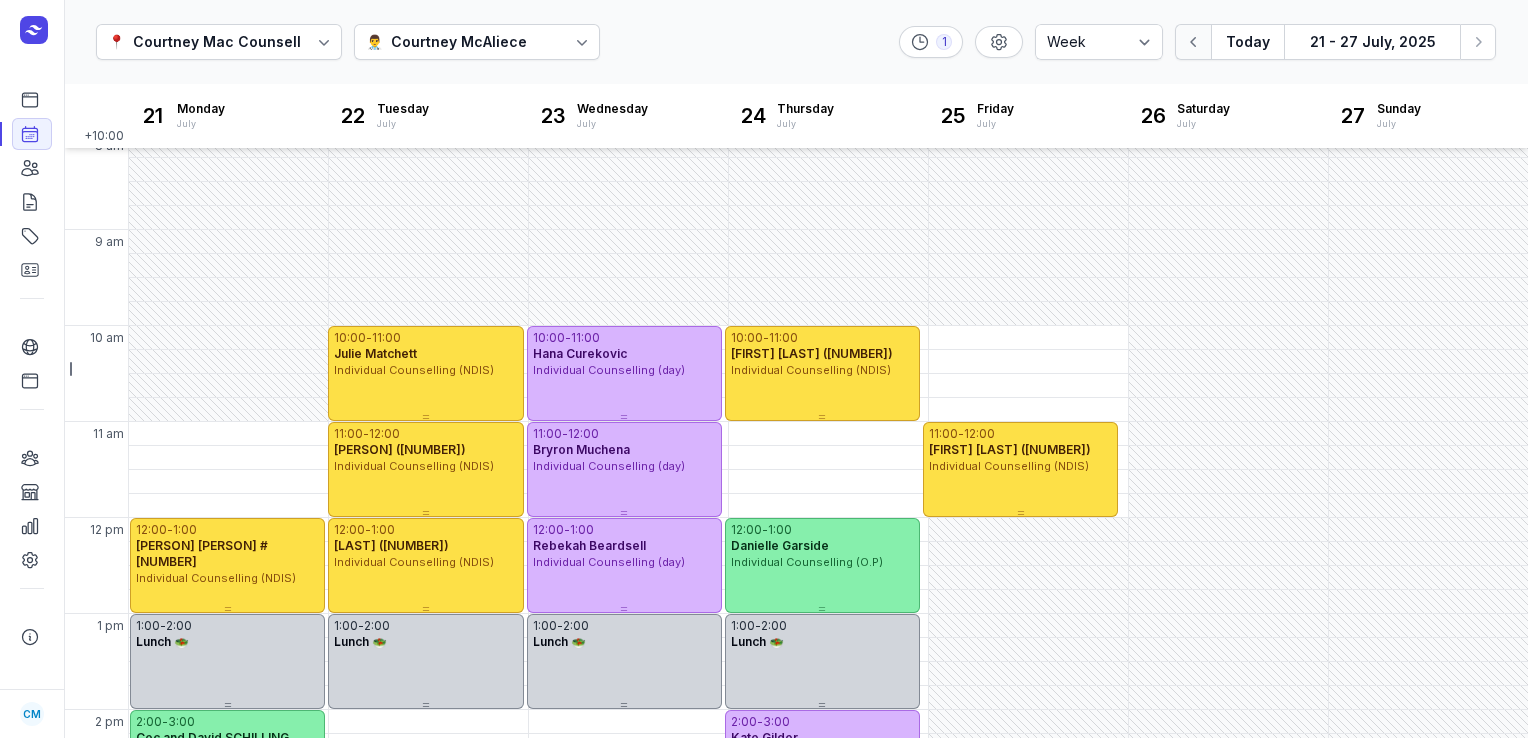 click 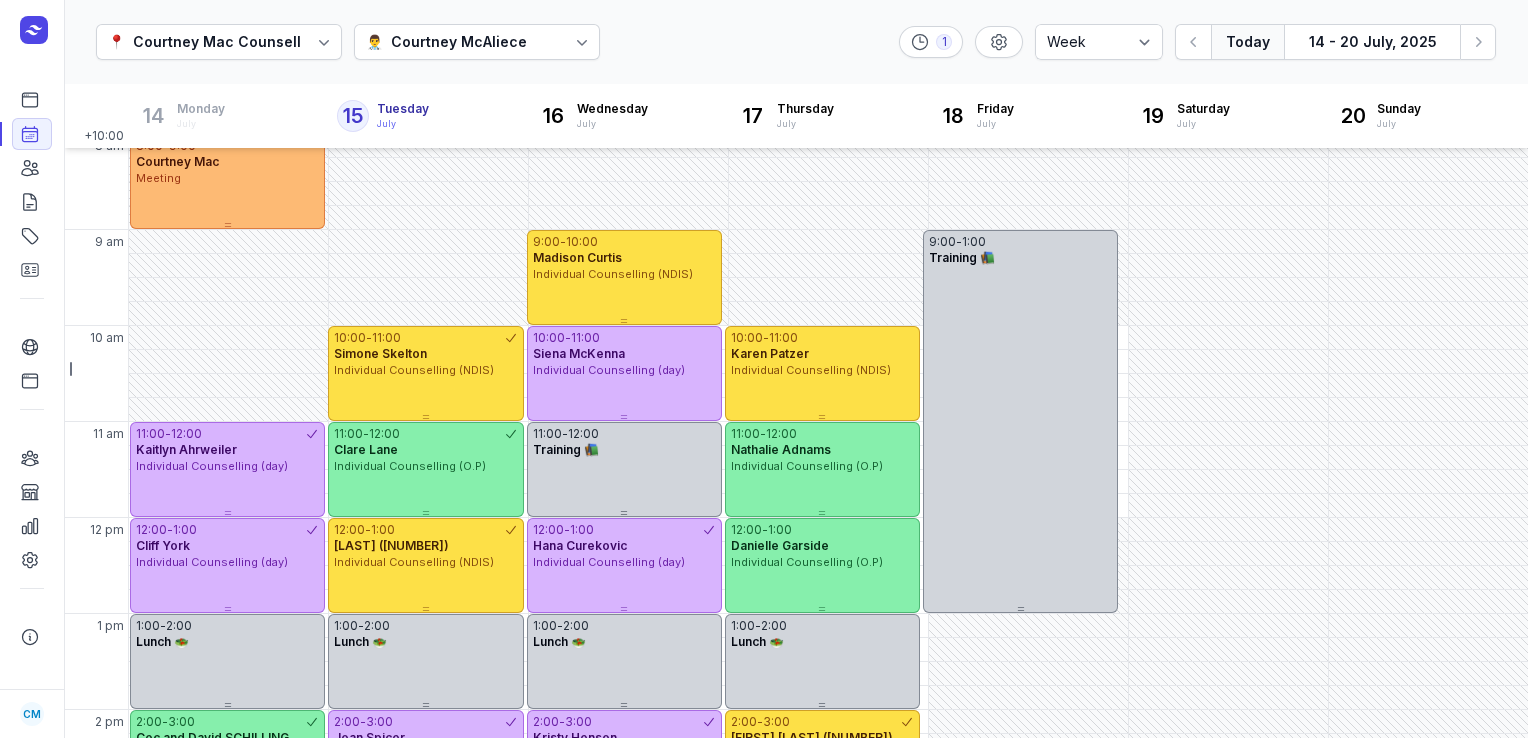 click on "📍 [PERSON] [PERSON] 👨‍⚕️ [PERSON] [PERSON] 1 Day 3 days Work week Week Today [DATE] - [DATE], [YEAR] Next week" 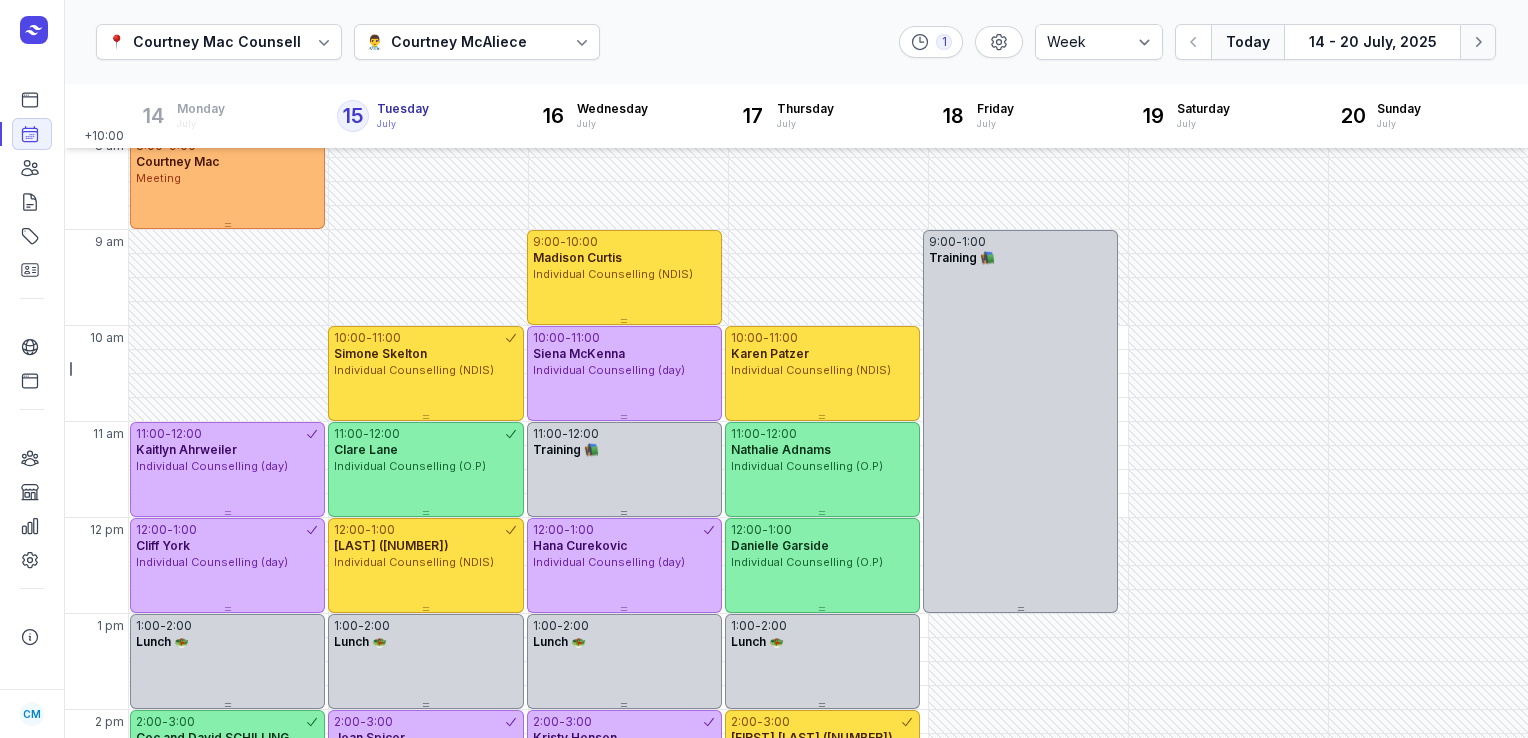 click on "Next week" 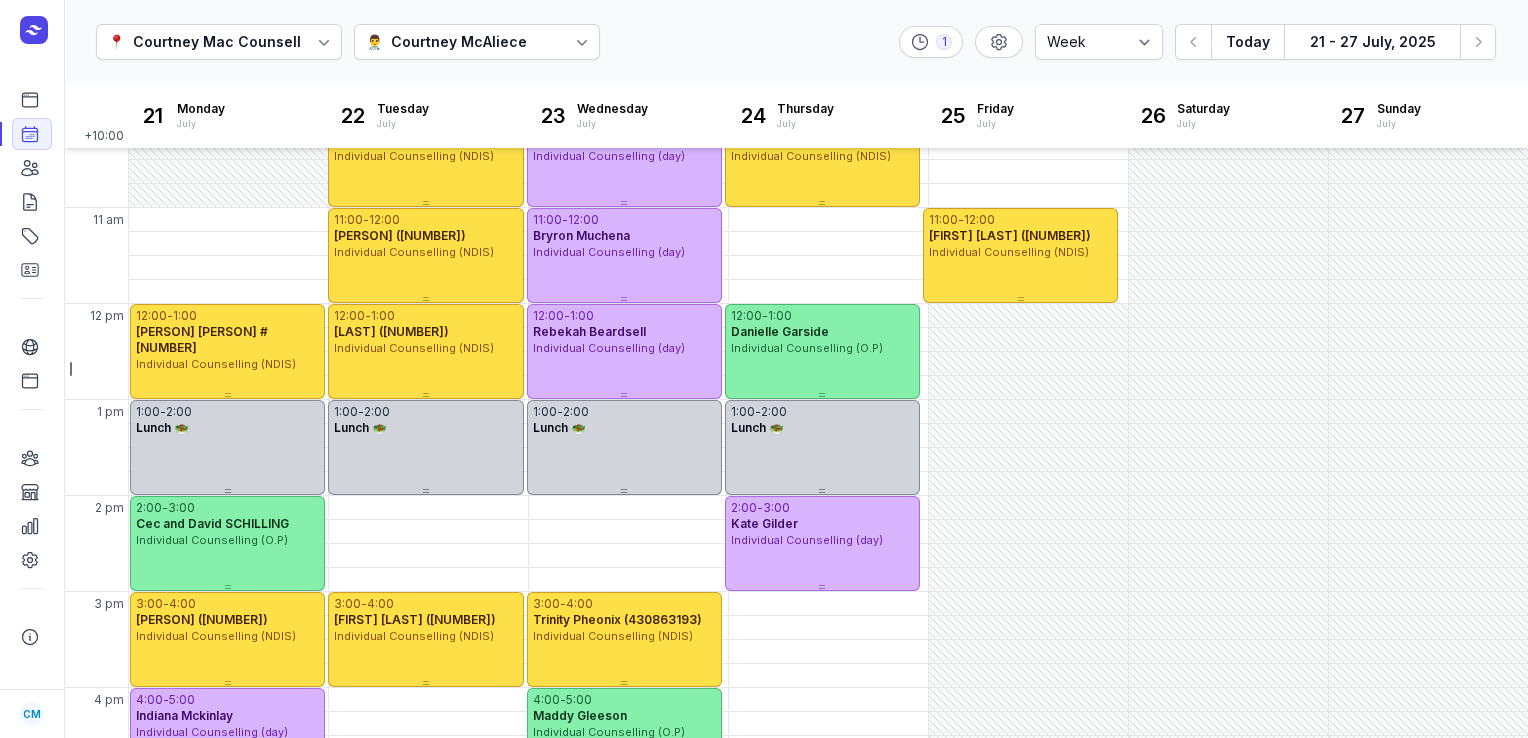 scroll, scrollTop: 229, scrollLeft: 0, axis: vertical 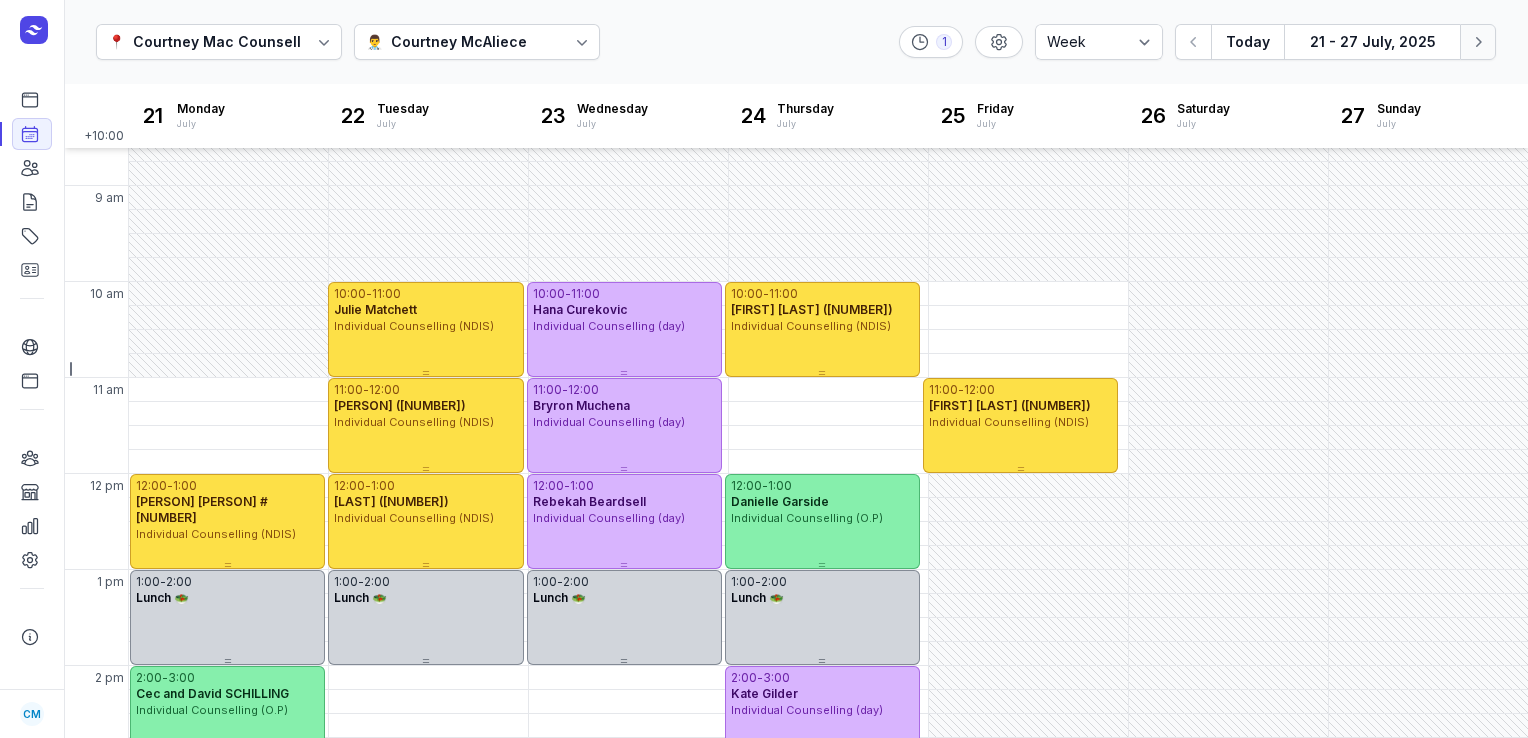 click 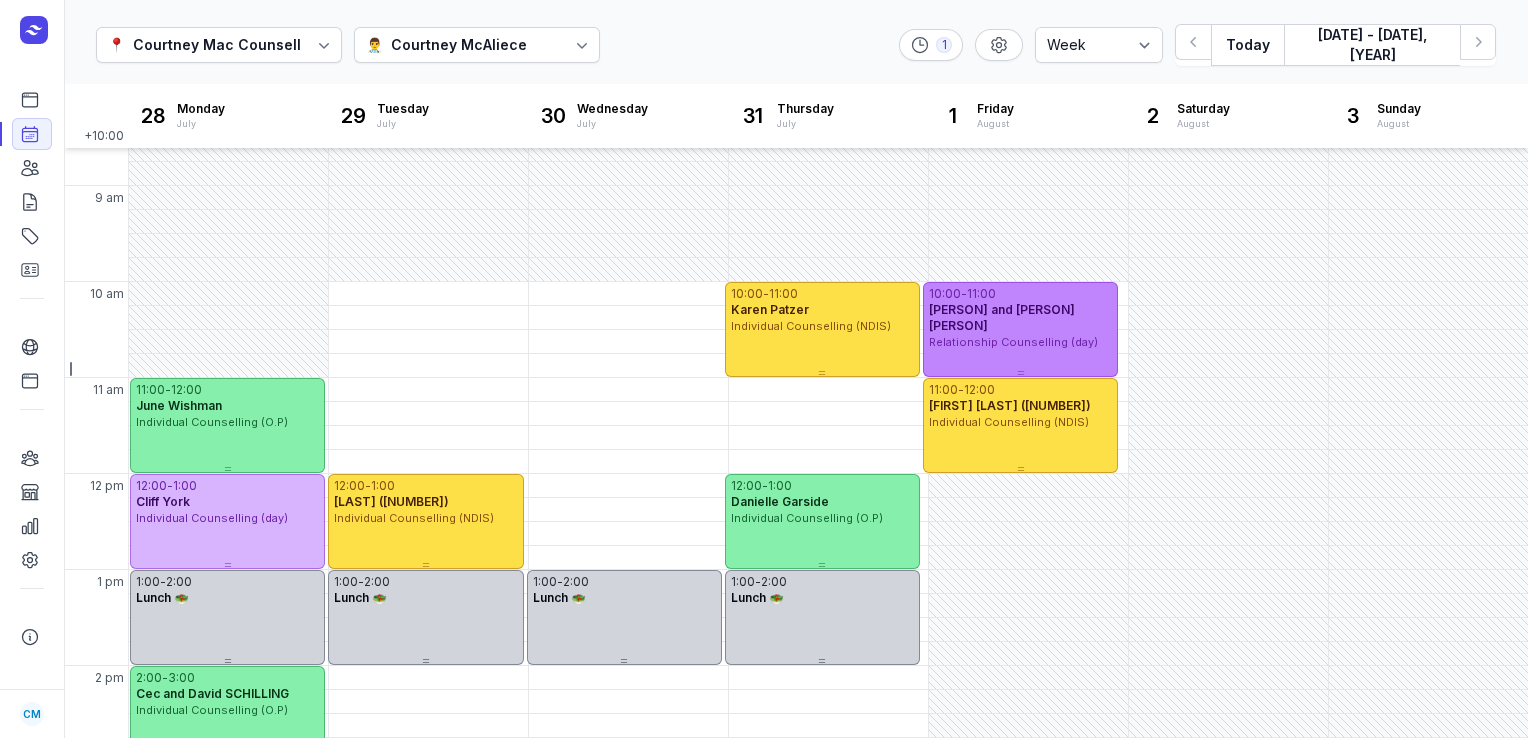 click on "[PERSON] and [PERSON] [PERSON]" at bounding box center [1002, 317] 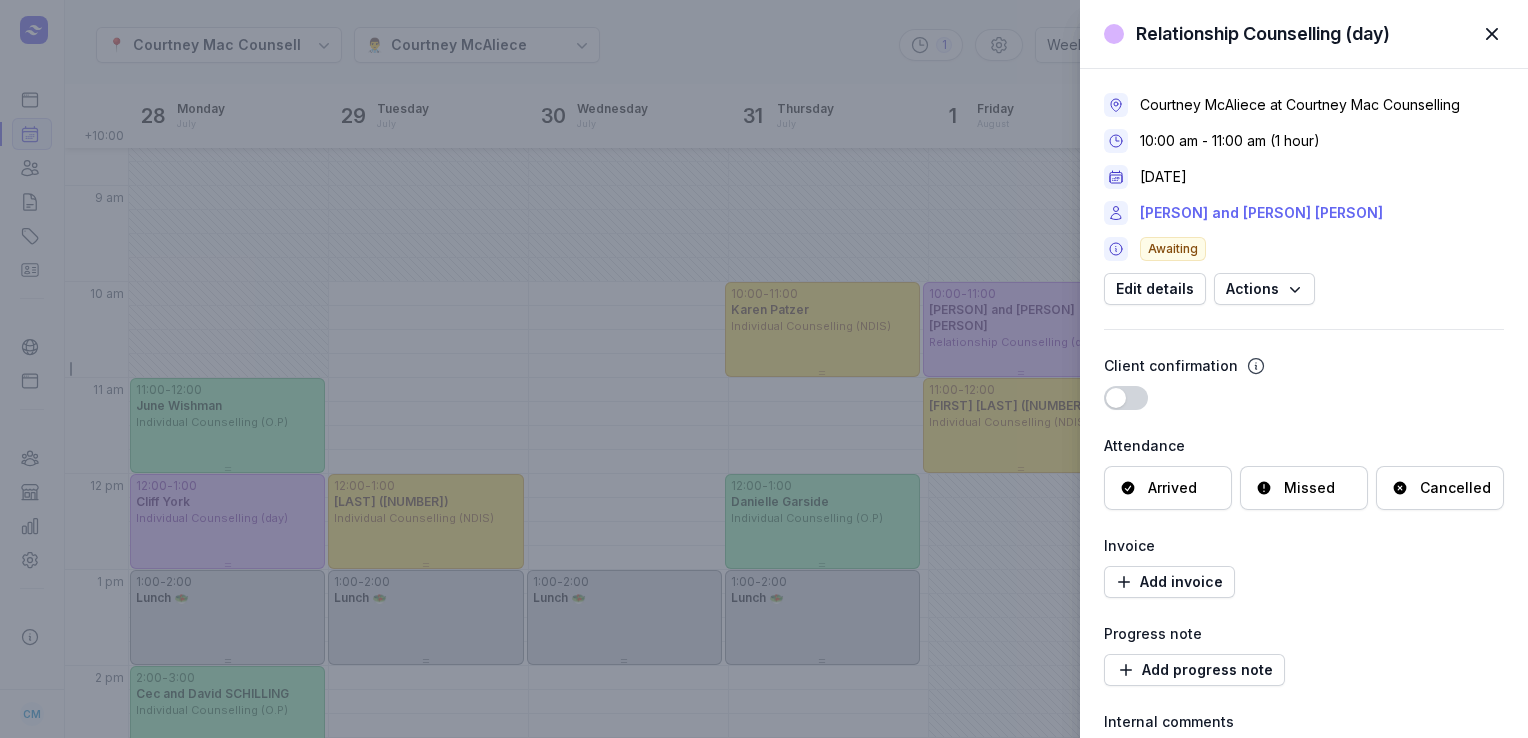 click on "[PERSON] and [PERSON] [PERSON]" at bounding box center (1261, 213) 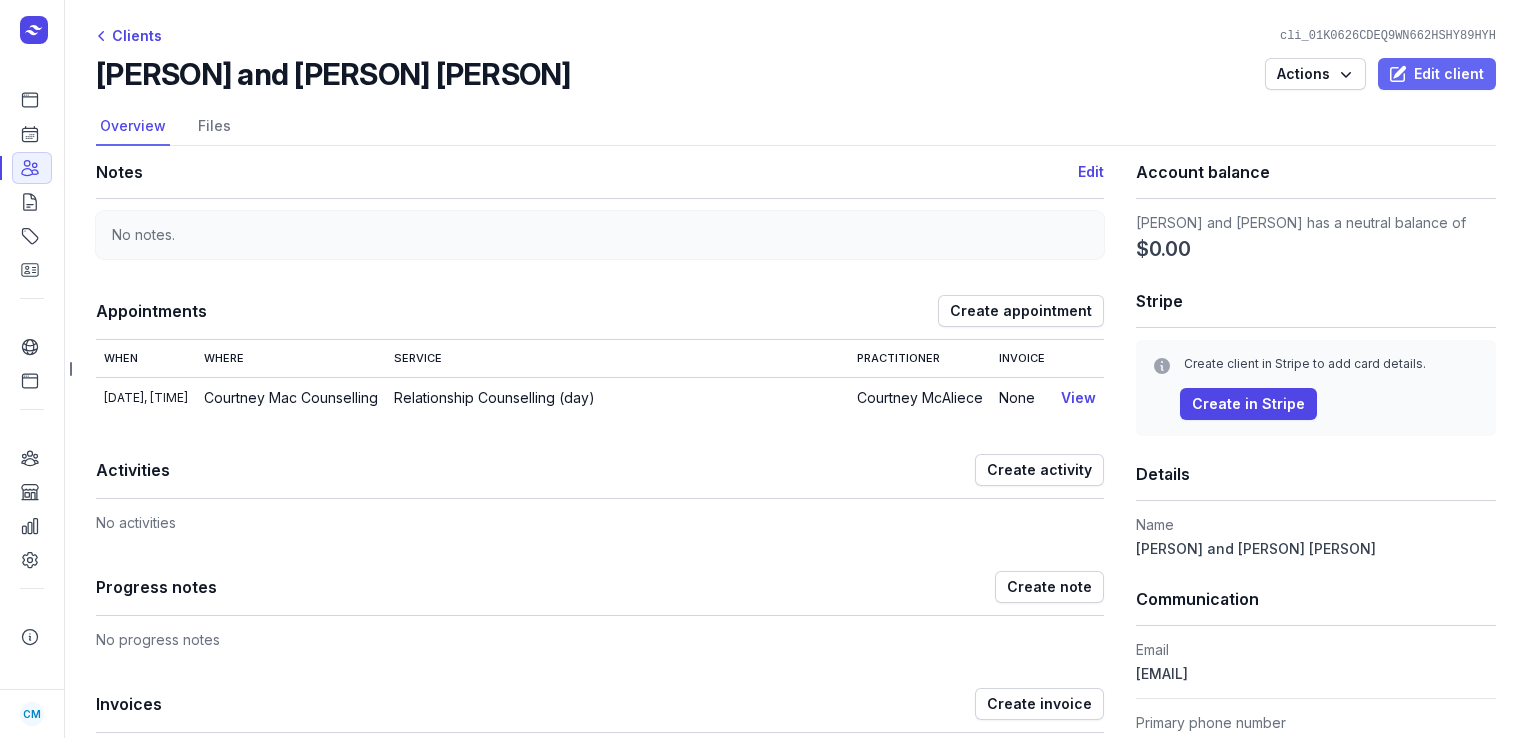 click on "Edit client" at bounding box center [1437, 74] 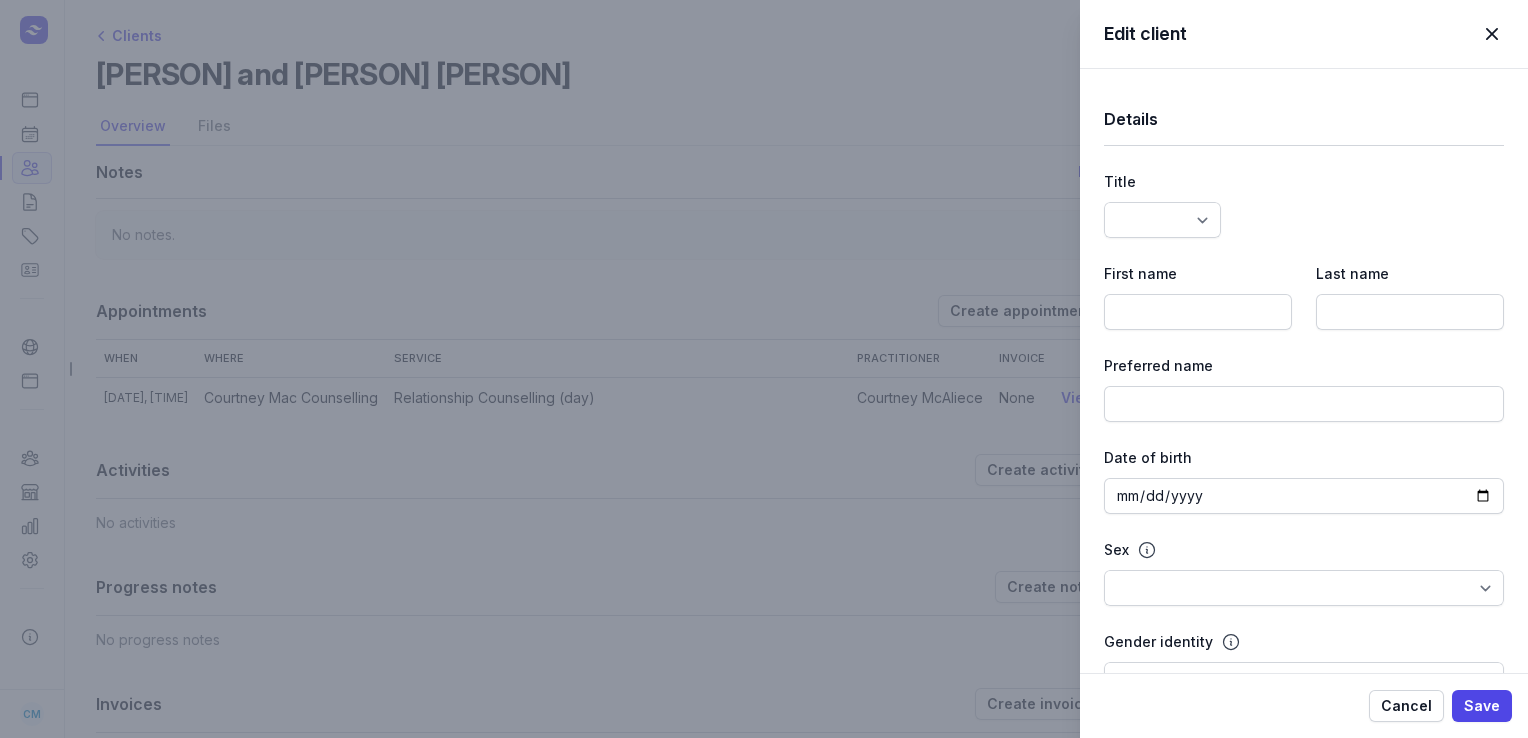 type on "[PERSON] and [PERSON]" 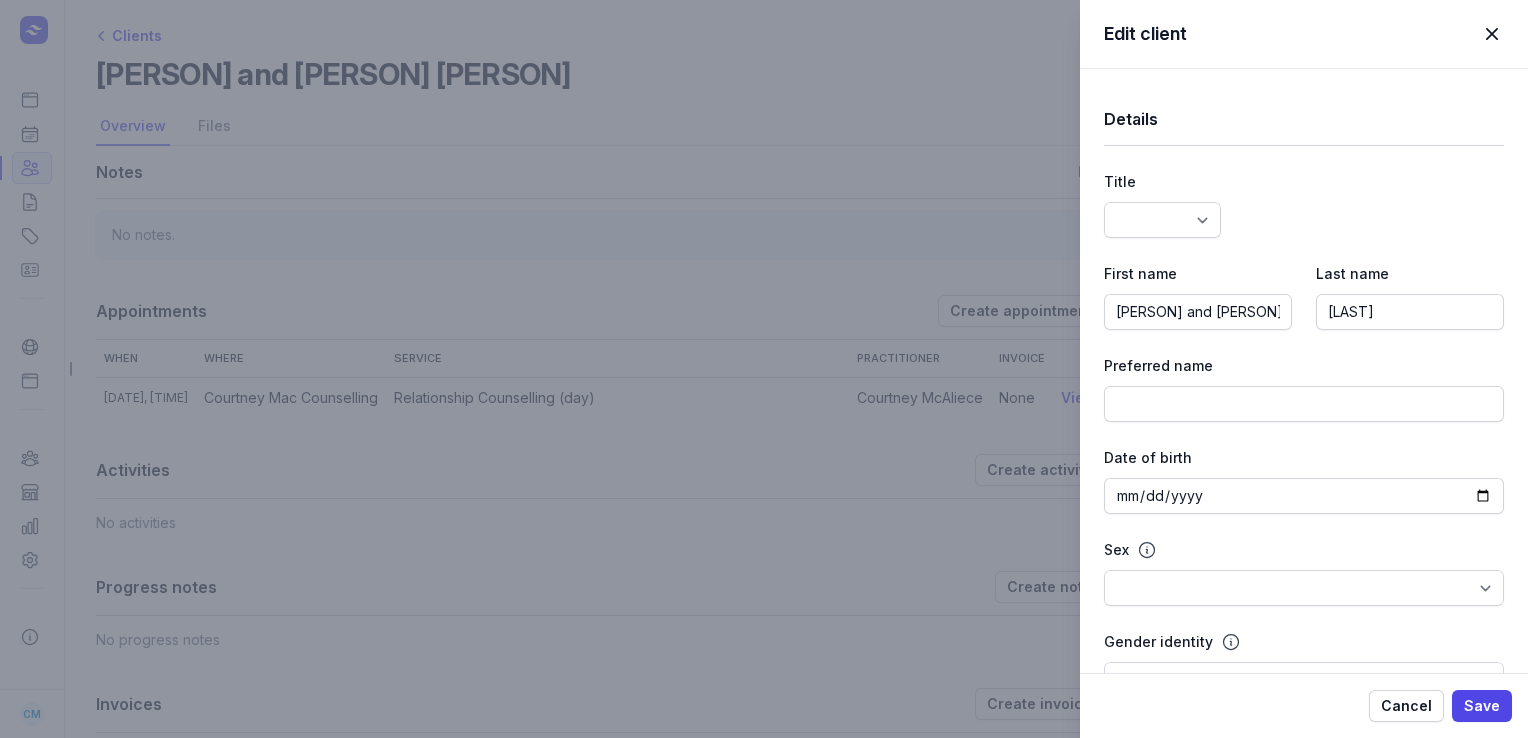 select 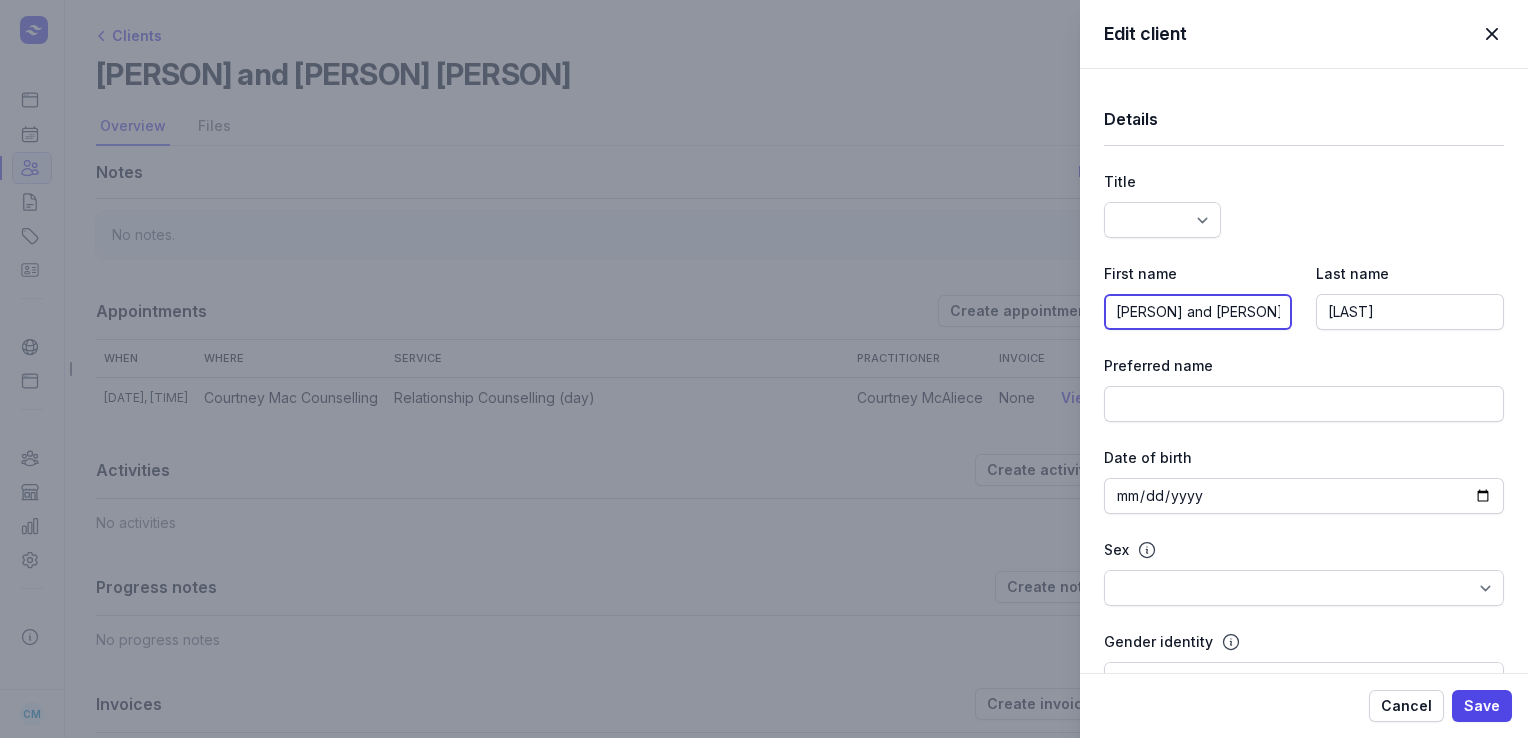 click on "[PERSON] and [PERSON]" 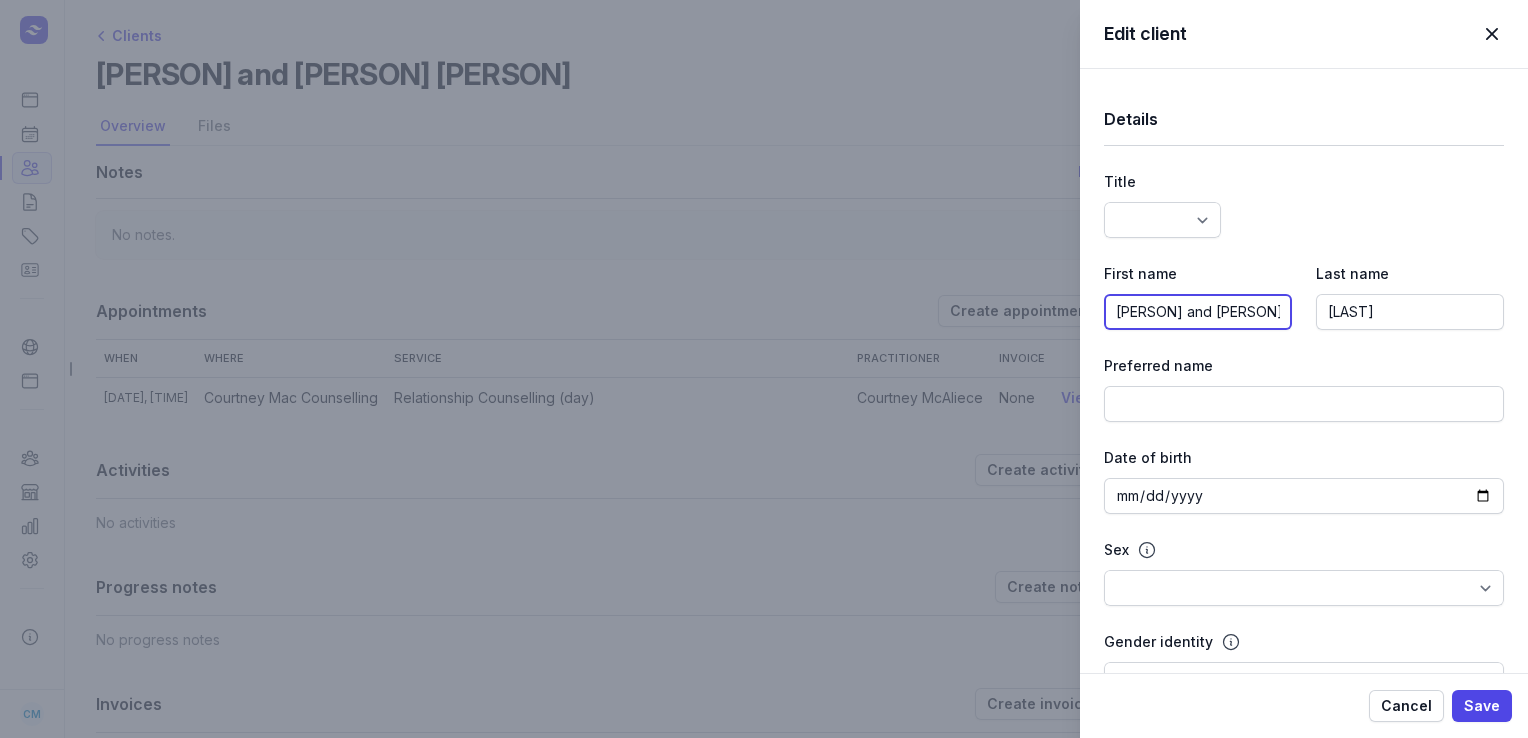 type on "[PERSON] and [PERSON]" 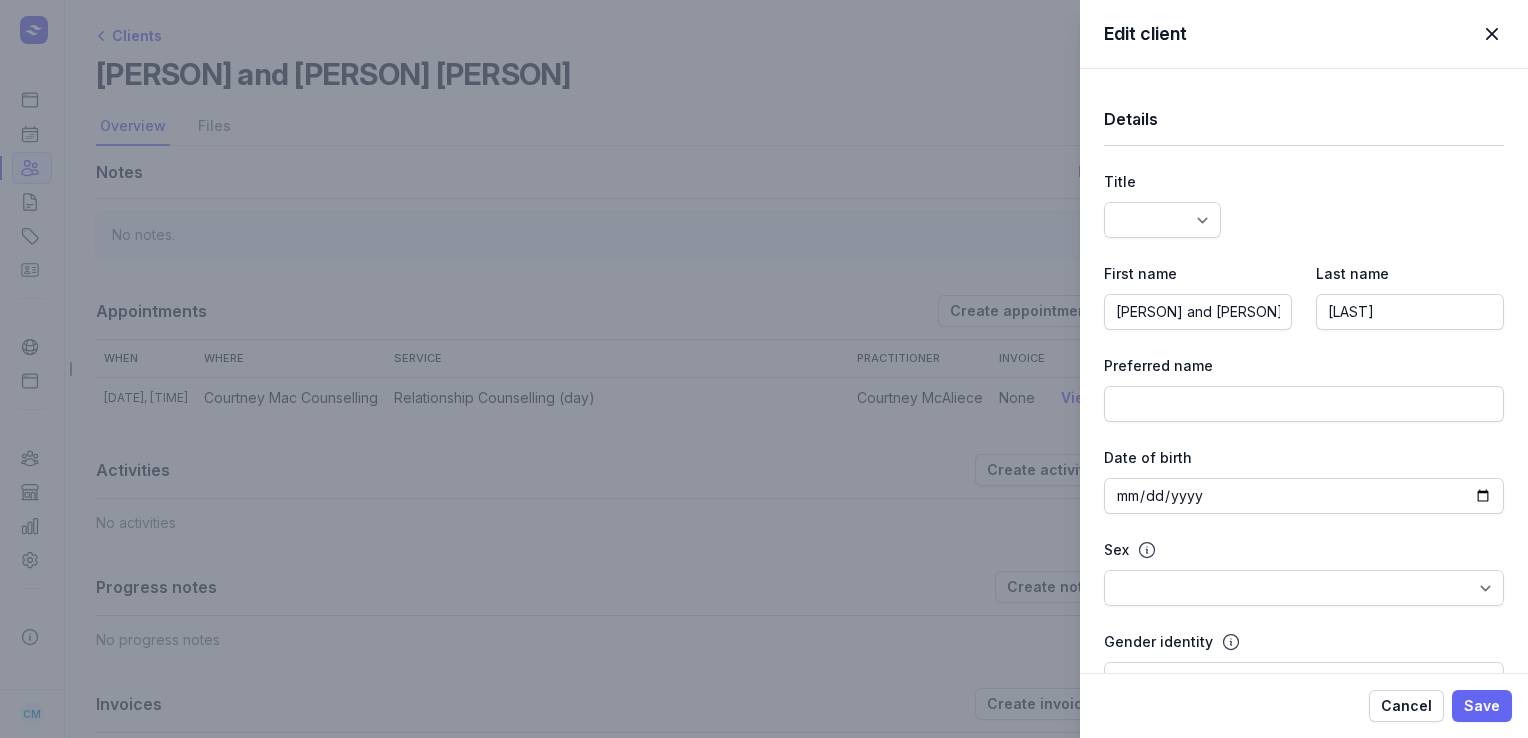 click on "Save" at bounding box center [1482, 706] 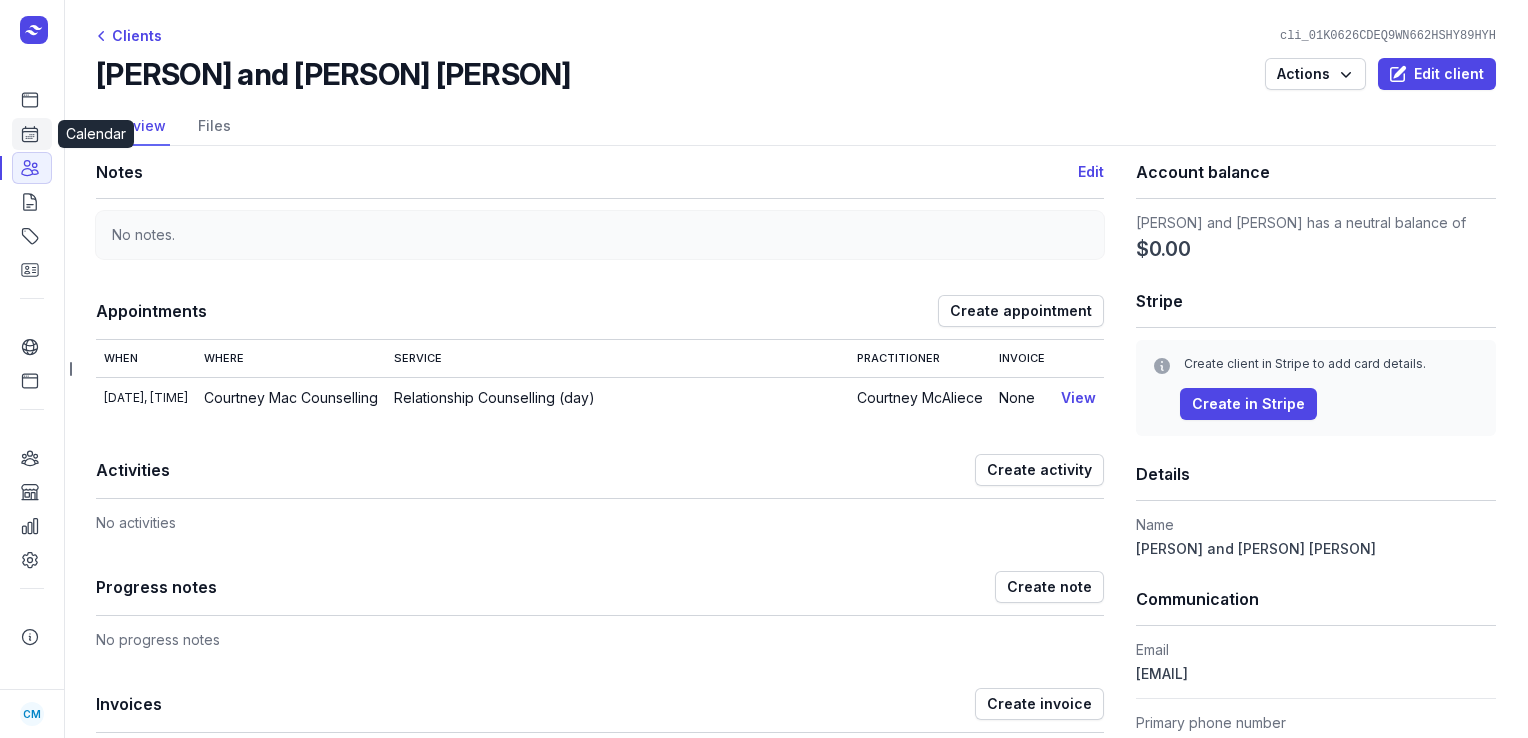 click 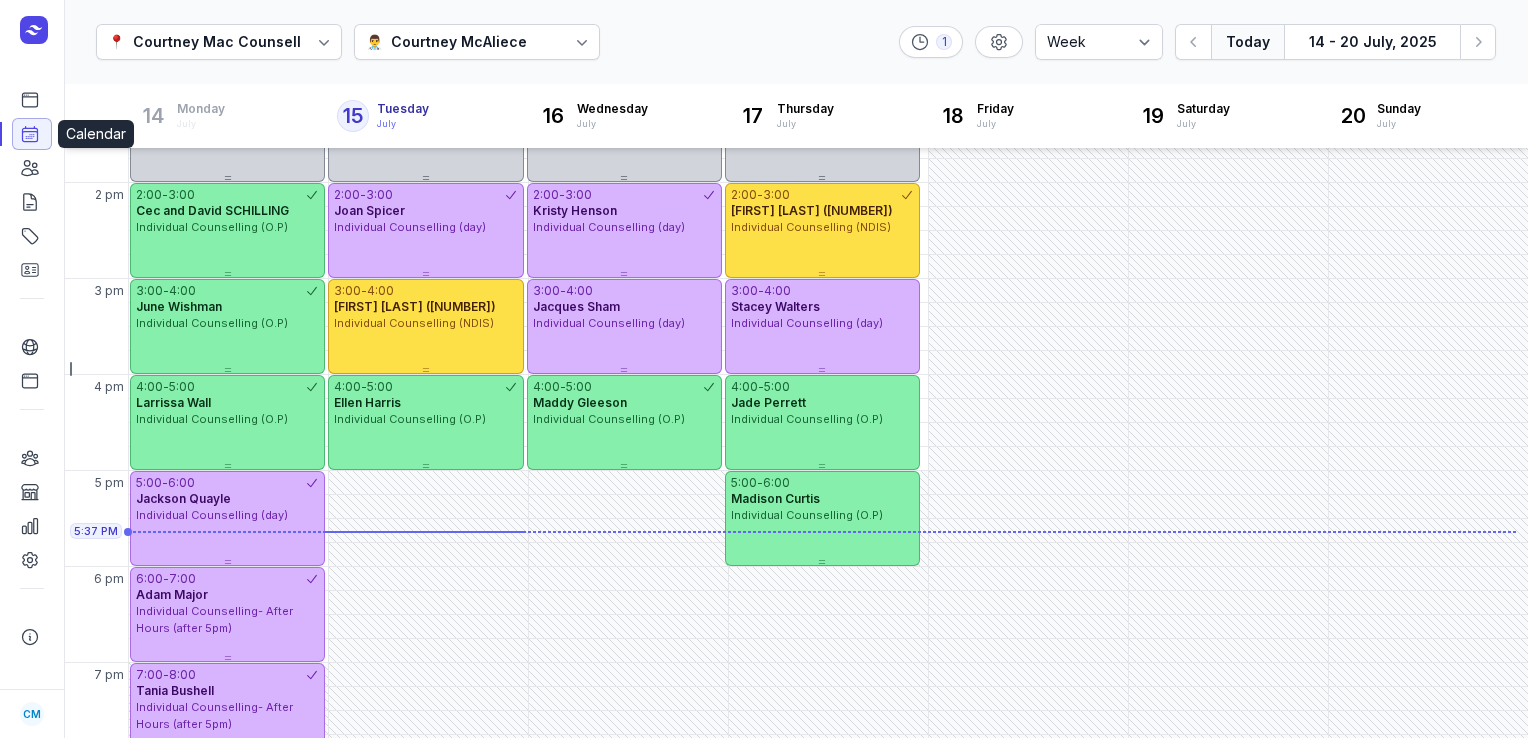 scroll, scrollTop: 561, scrollLeft: 0, axis: vertical 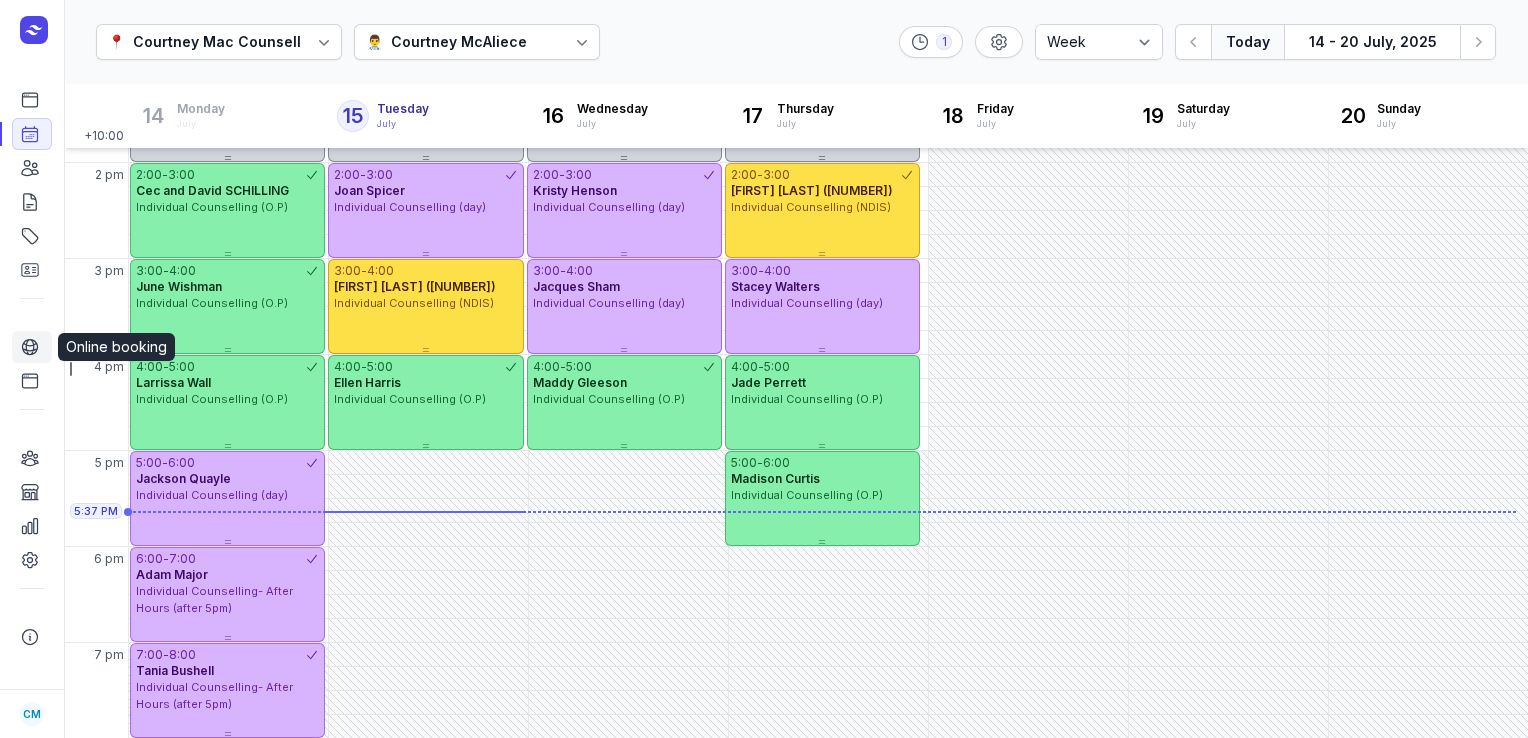 click 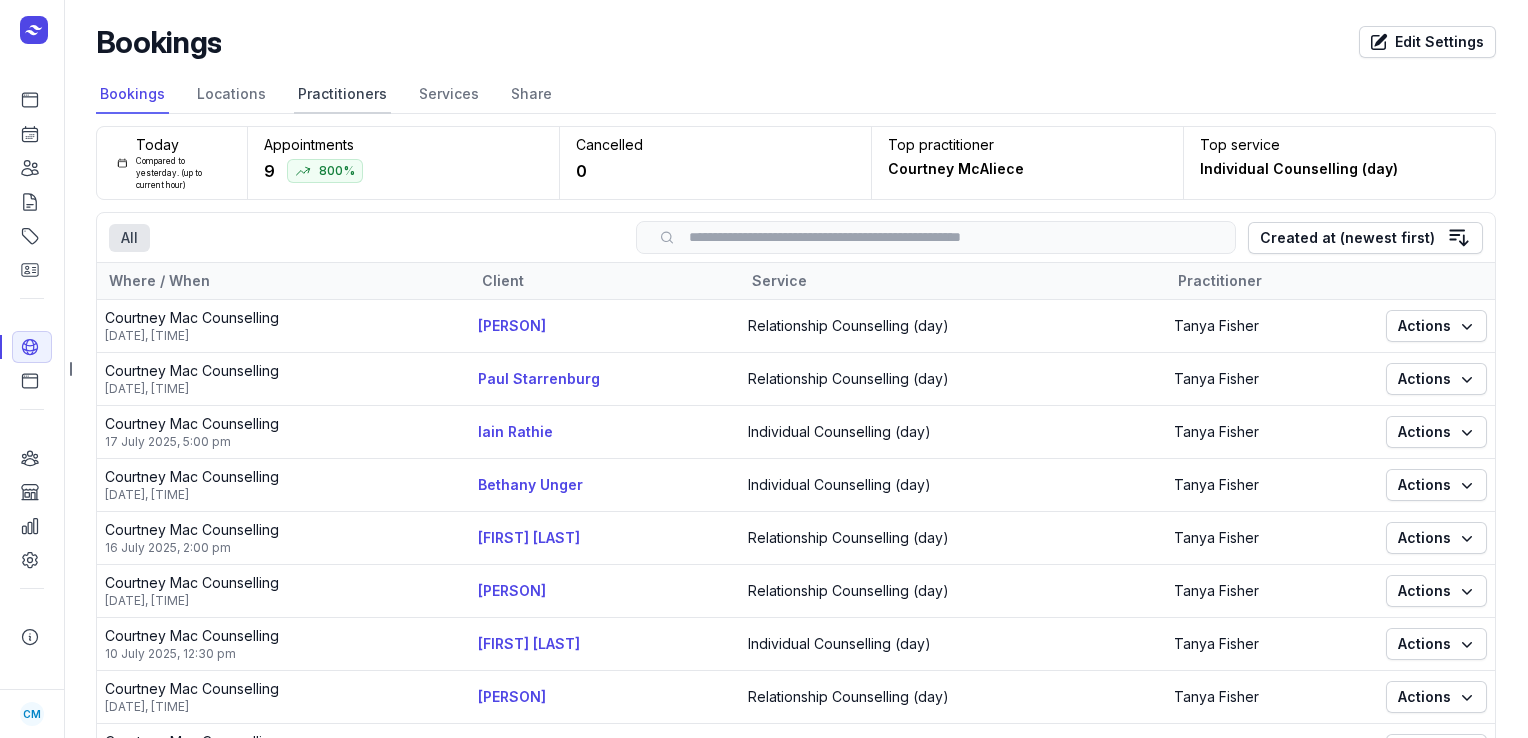 click on "Practitioners" 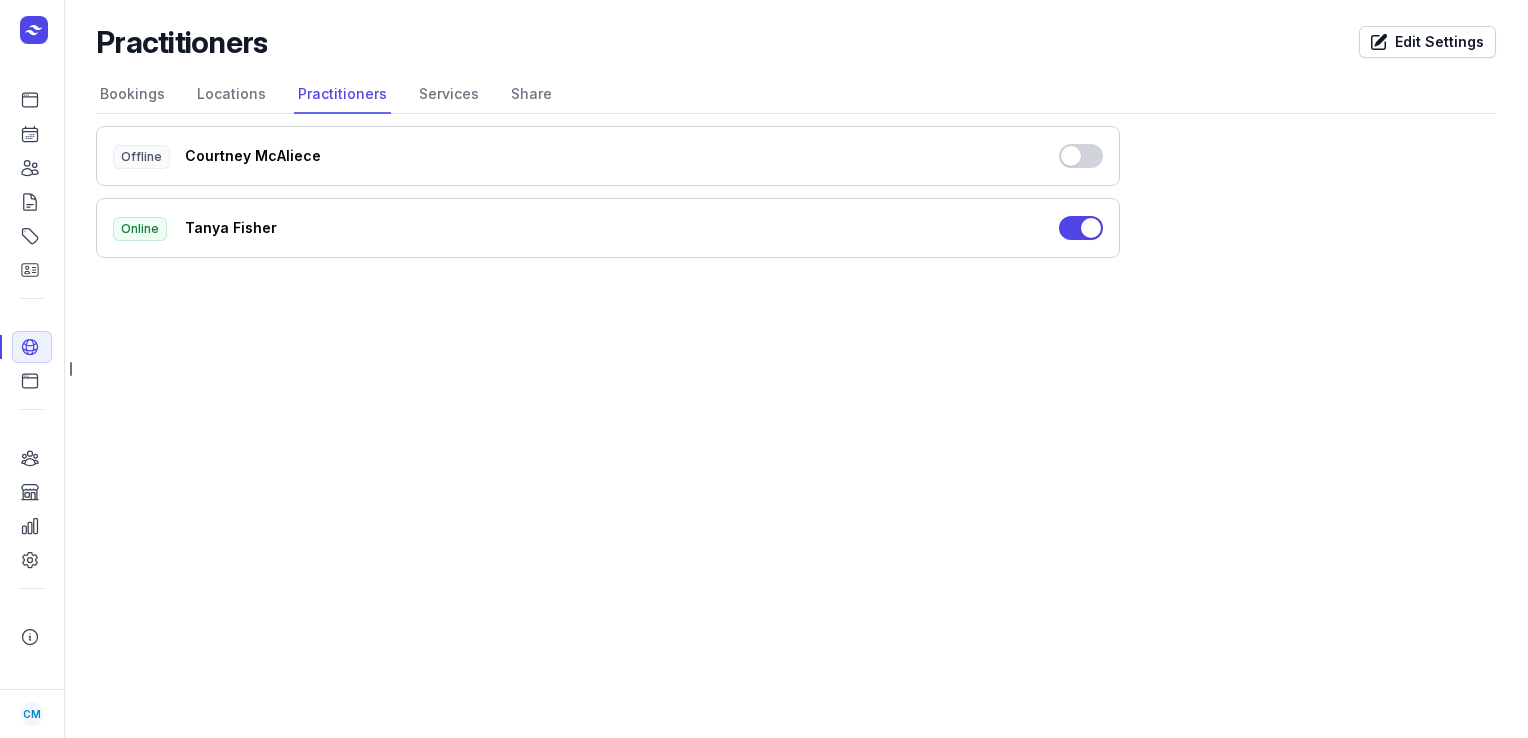 click on "Use setting" 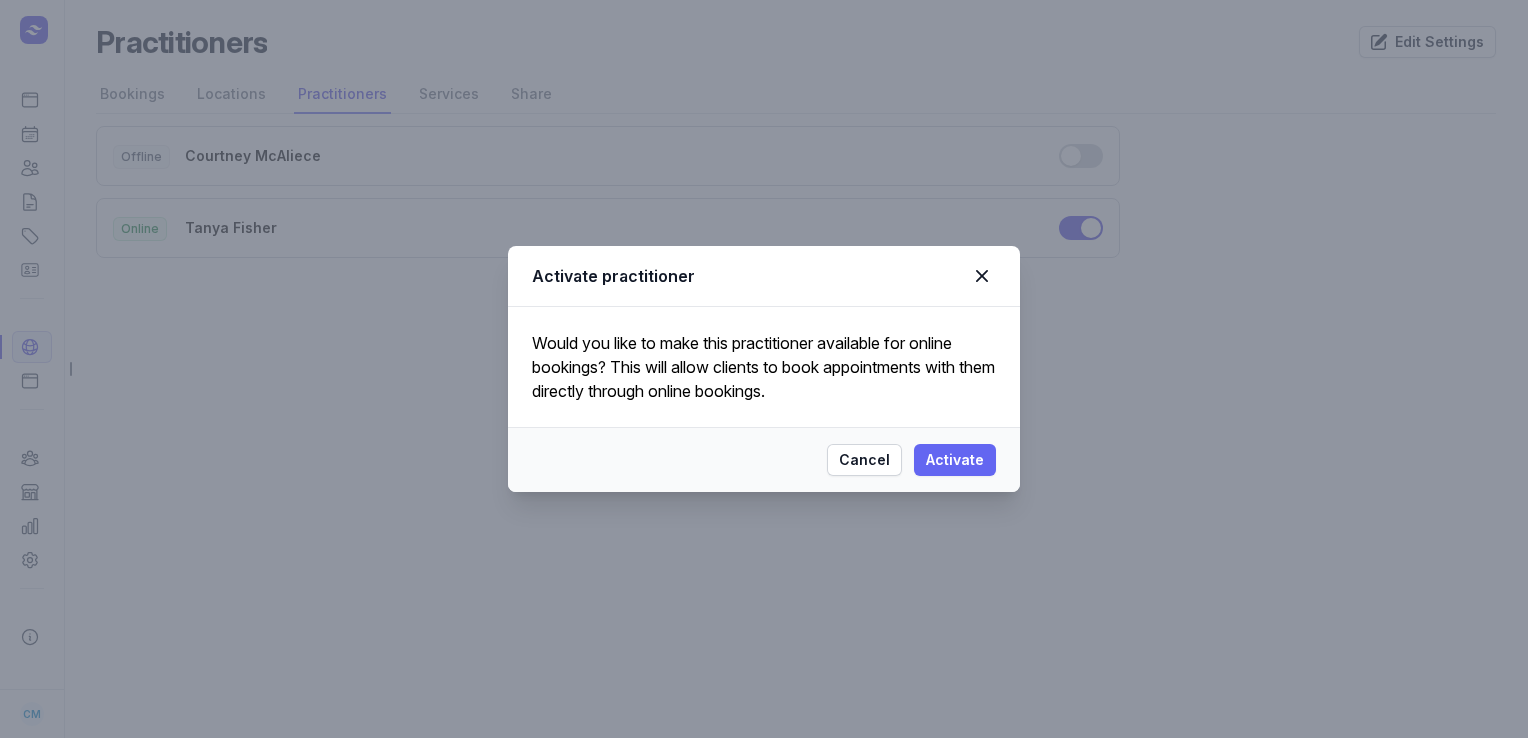 click on "Activate" at bounding box center (955, 460) 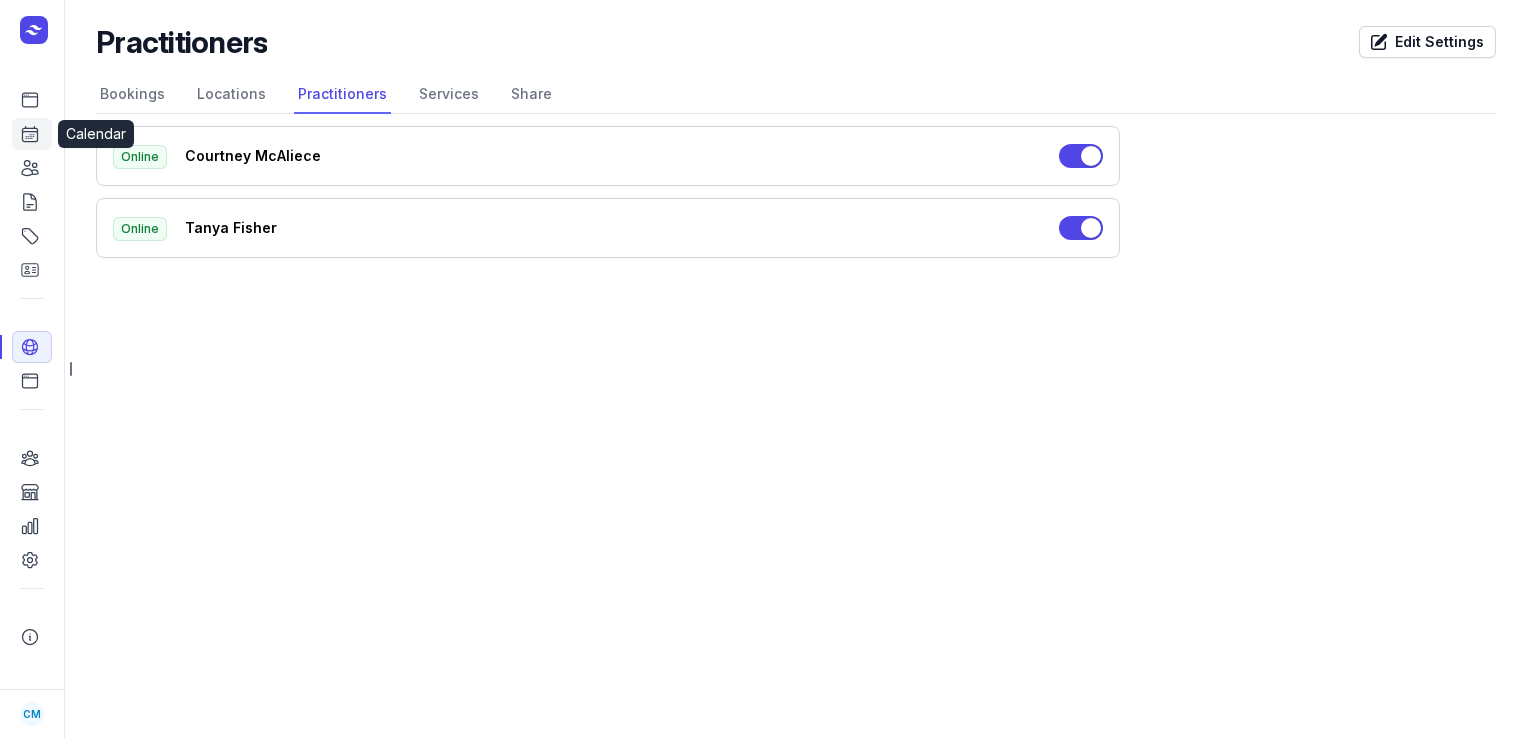 click on "Calendar" 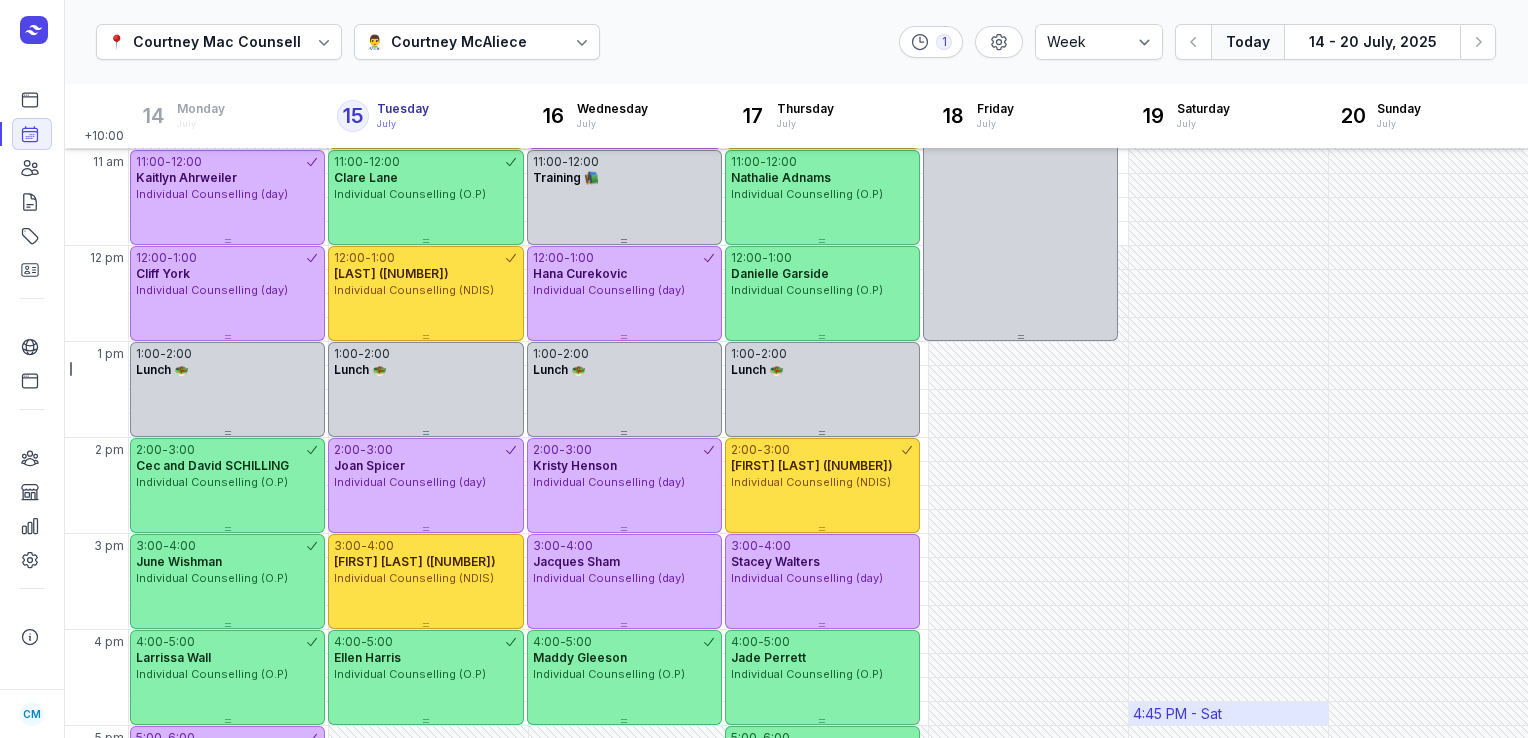 scroll, scrollTop: 260, scrollLeft: 0, axis: vertical 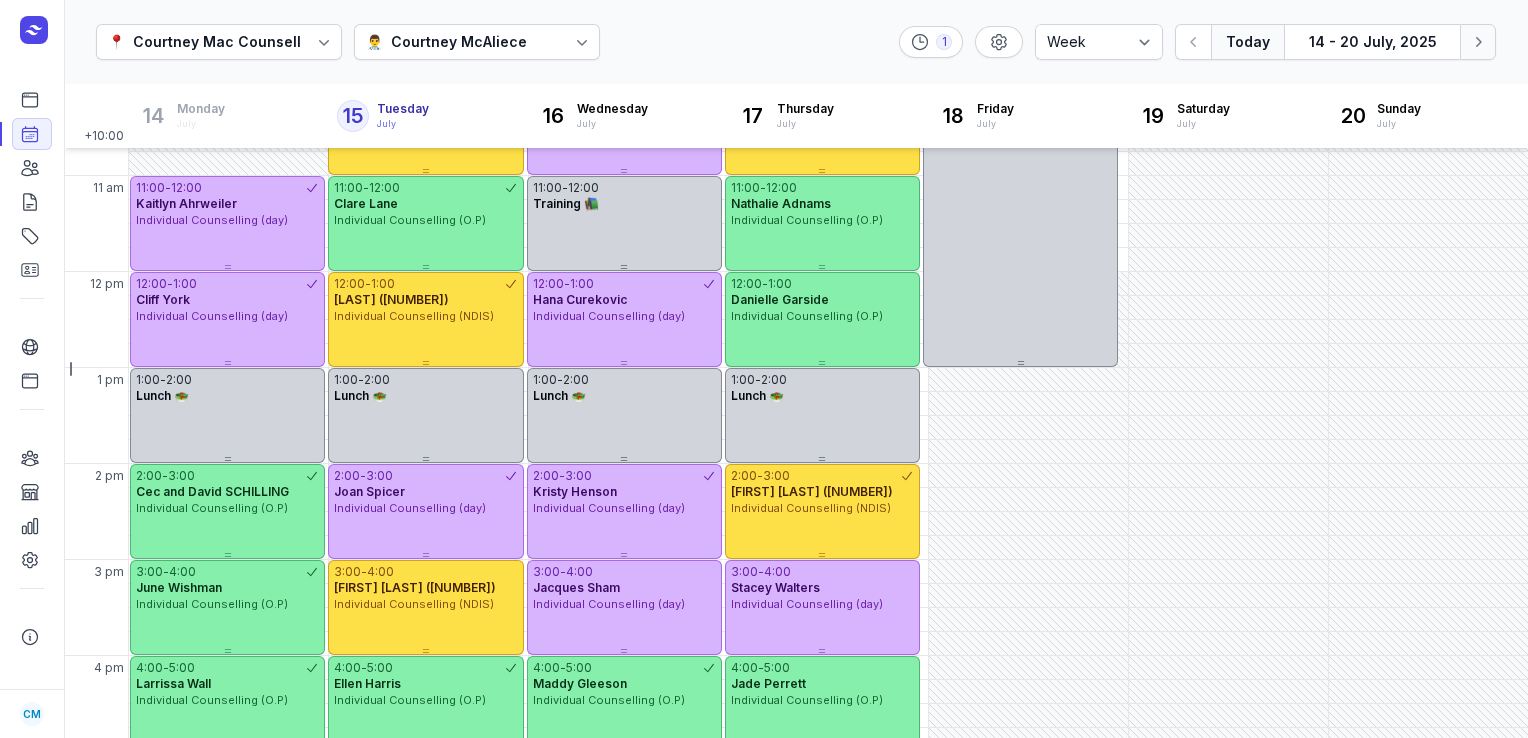 click on "Next week" 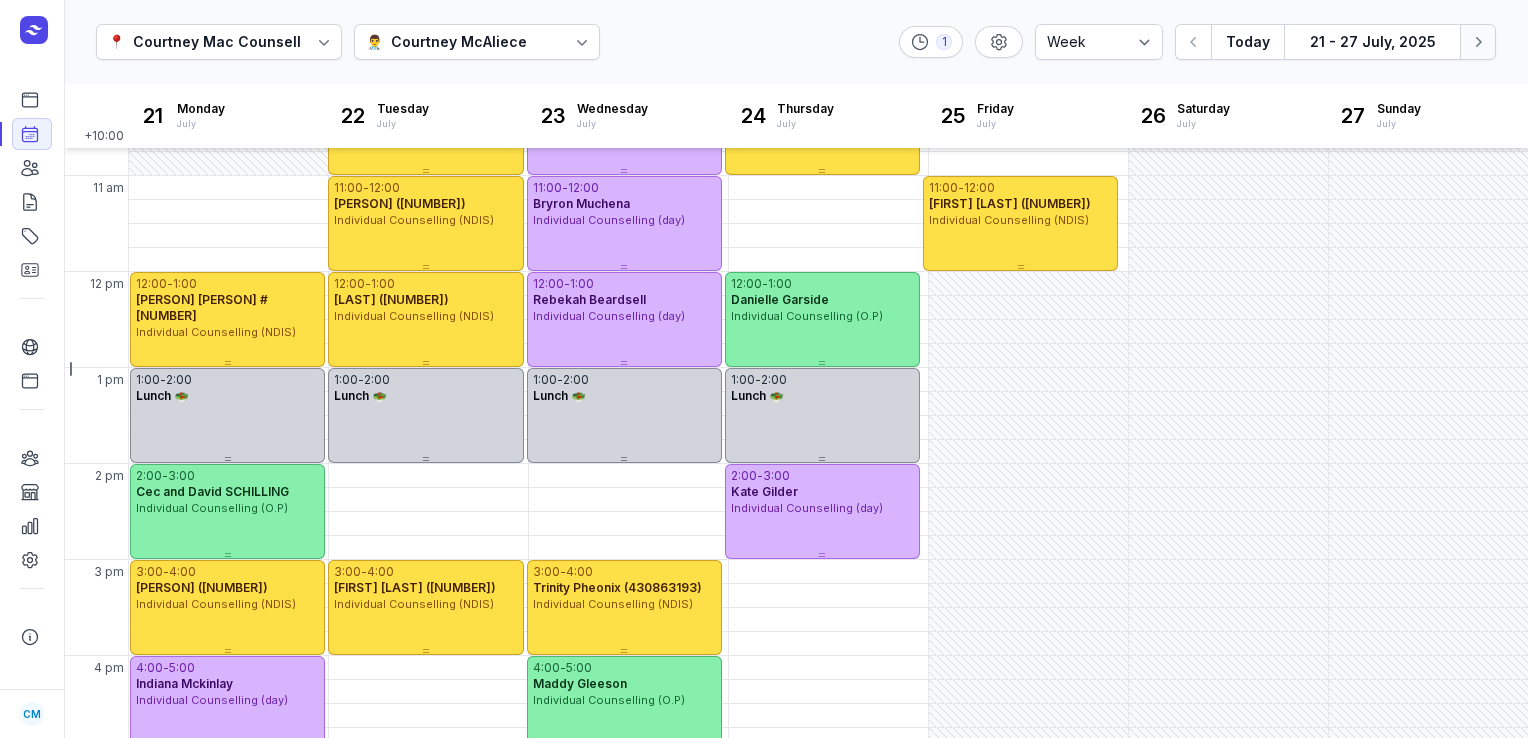 click on "Next week" 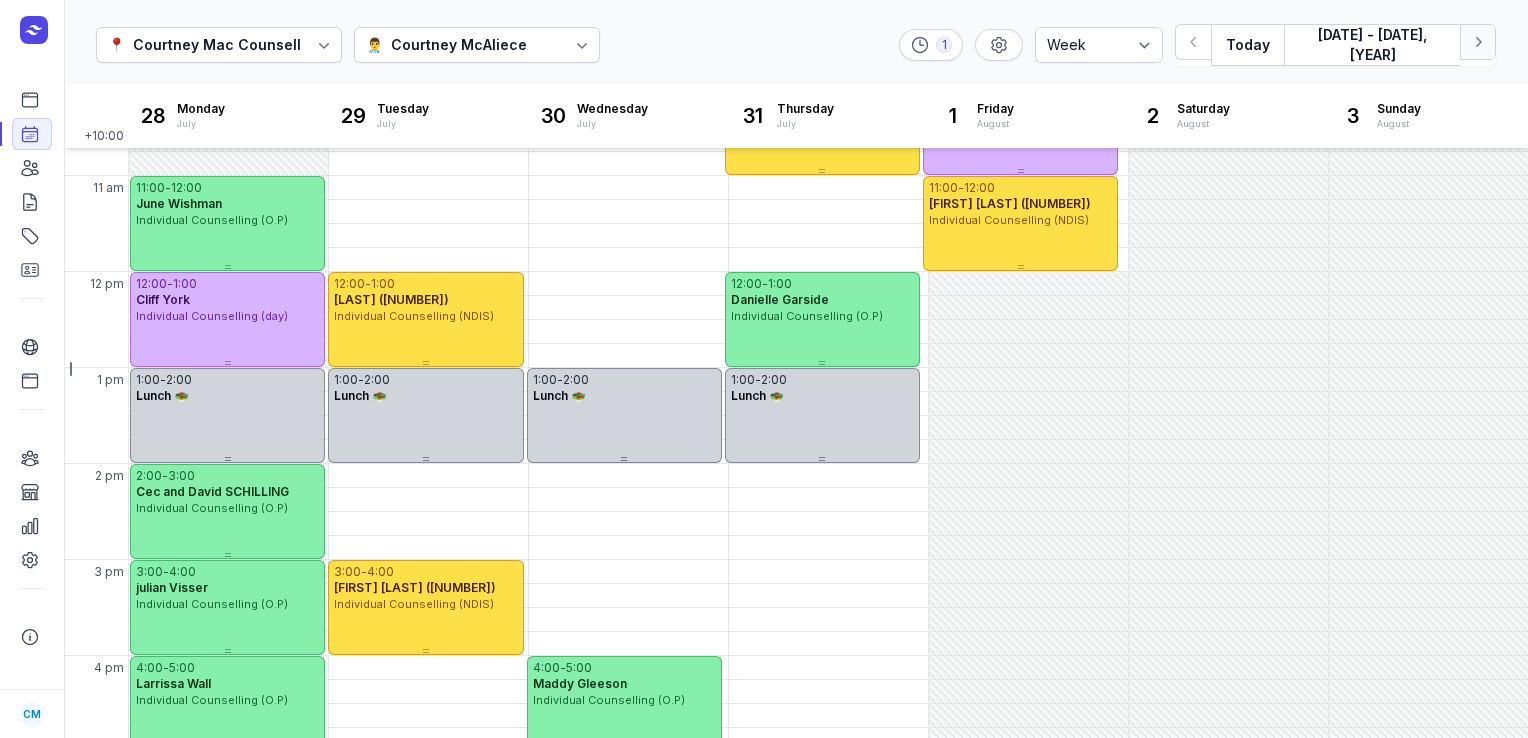 click on "Next week" 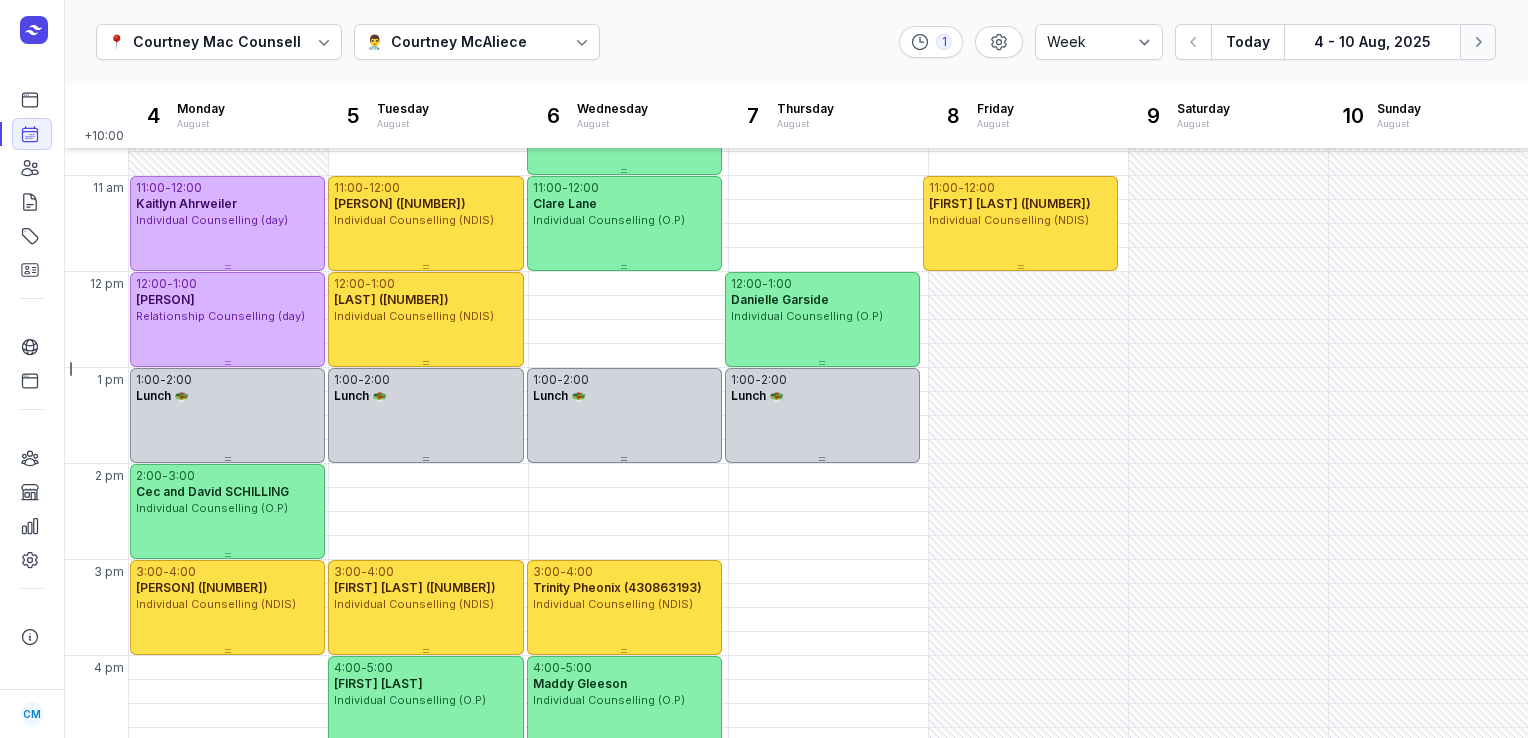click on "Next week" 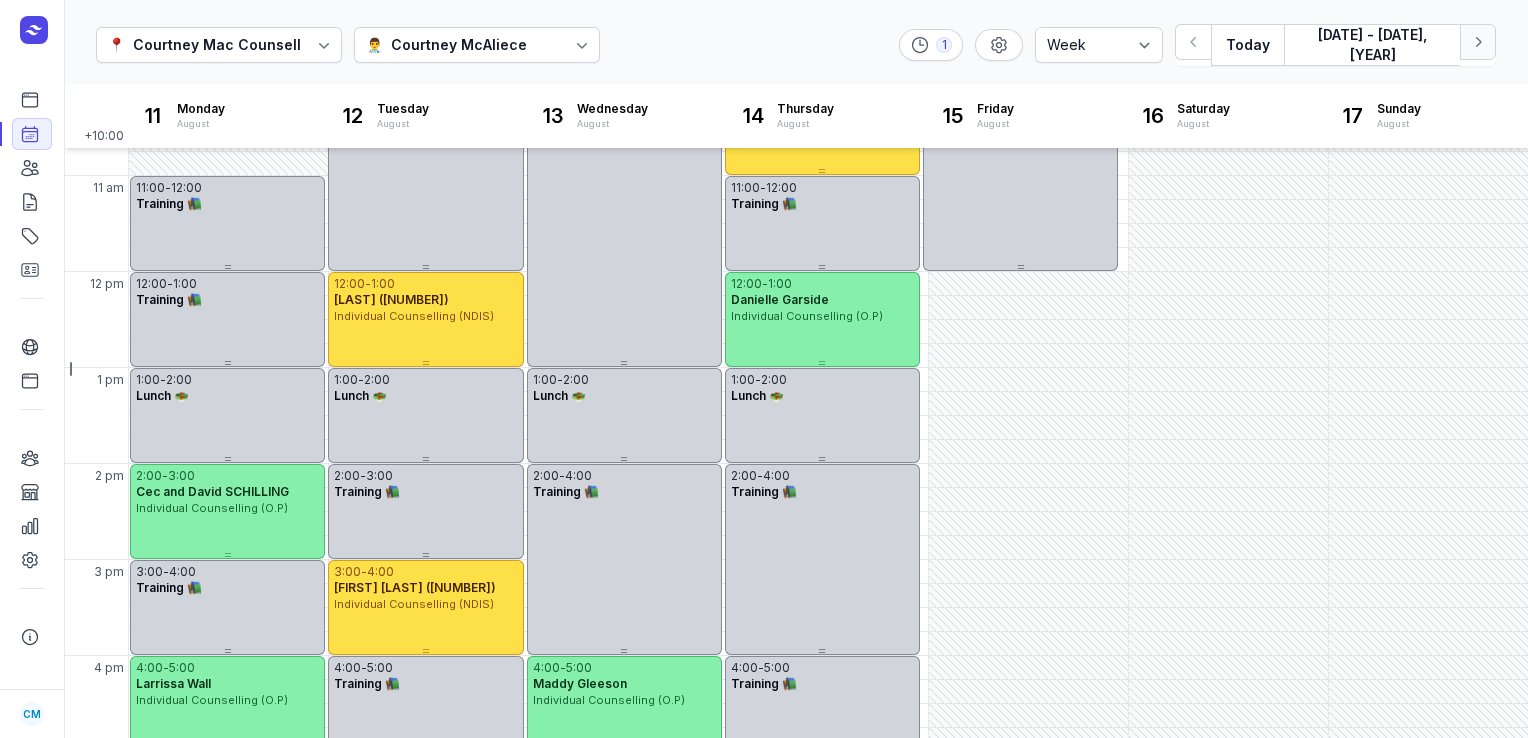 click on "Next week" 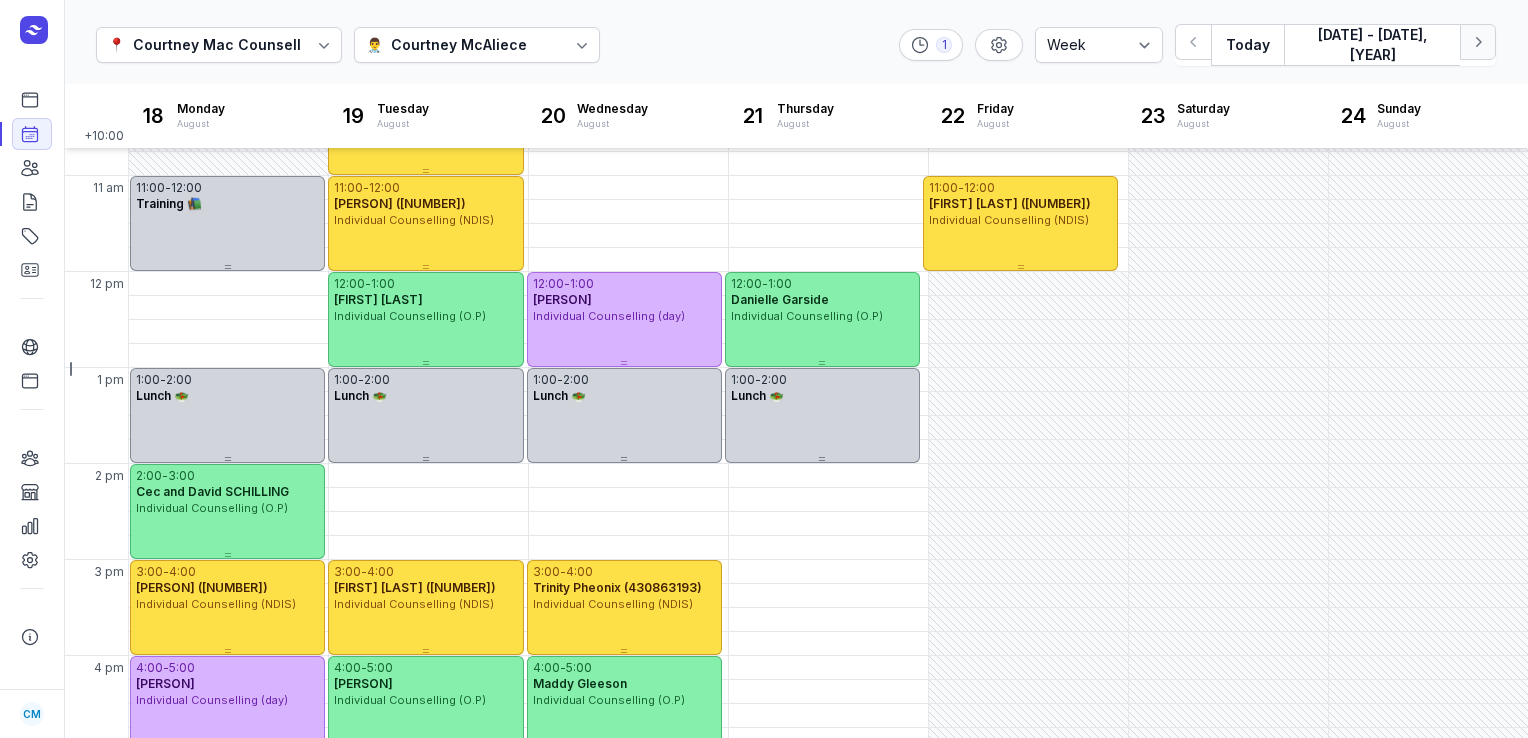 click on "Next week" 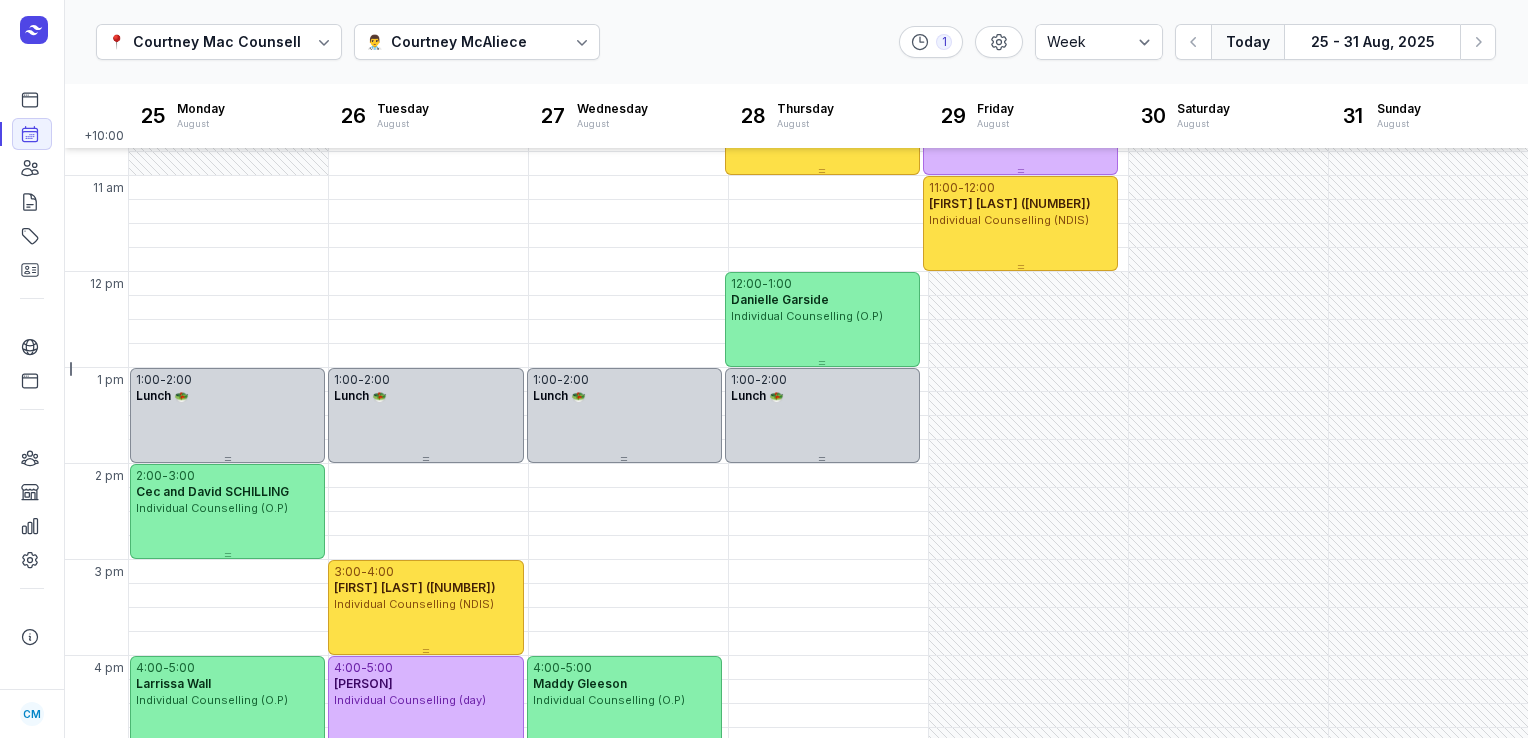 click on "Today" at bounding box center (1247, 42) 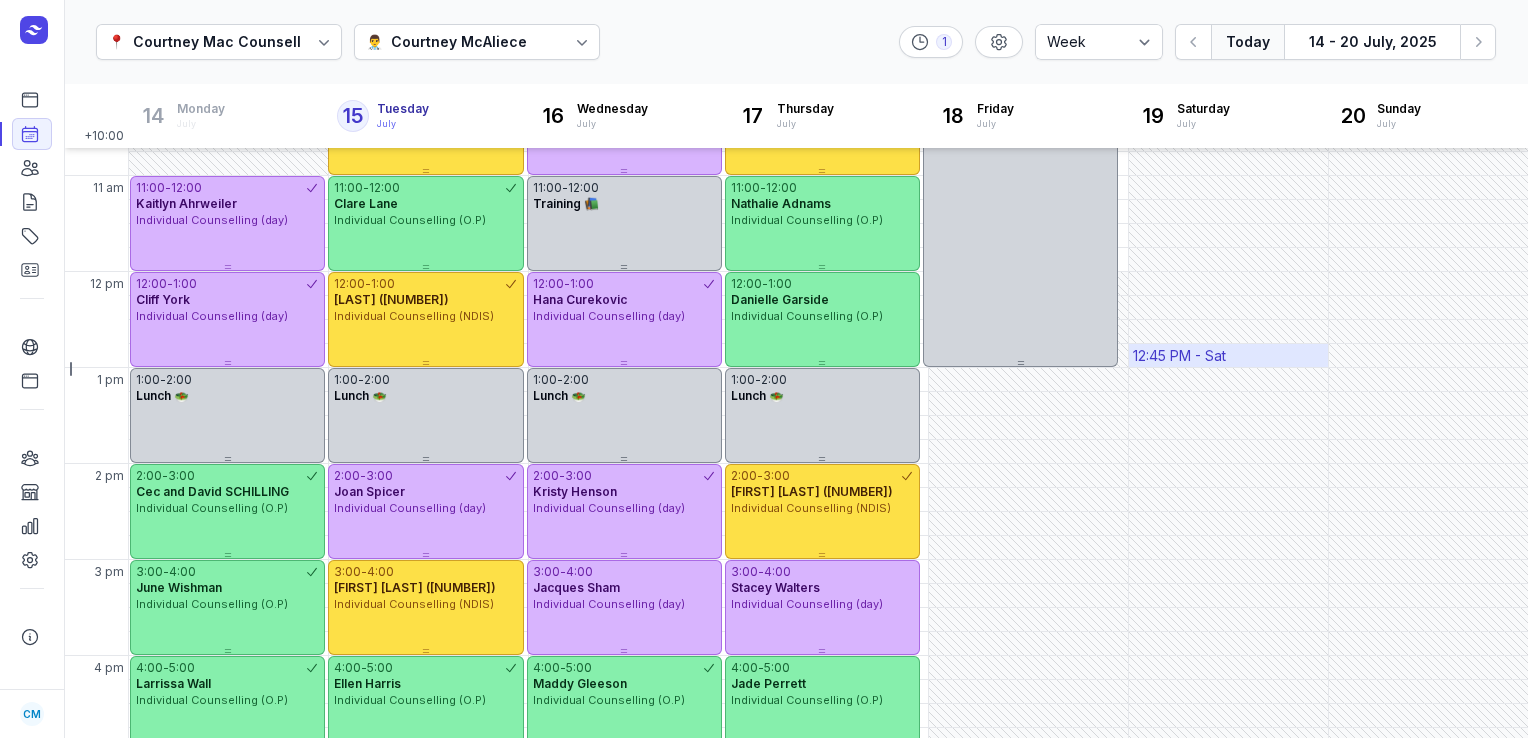 scroll, scrollTop: 64, scrollLeft: 0, axis: vertical 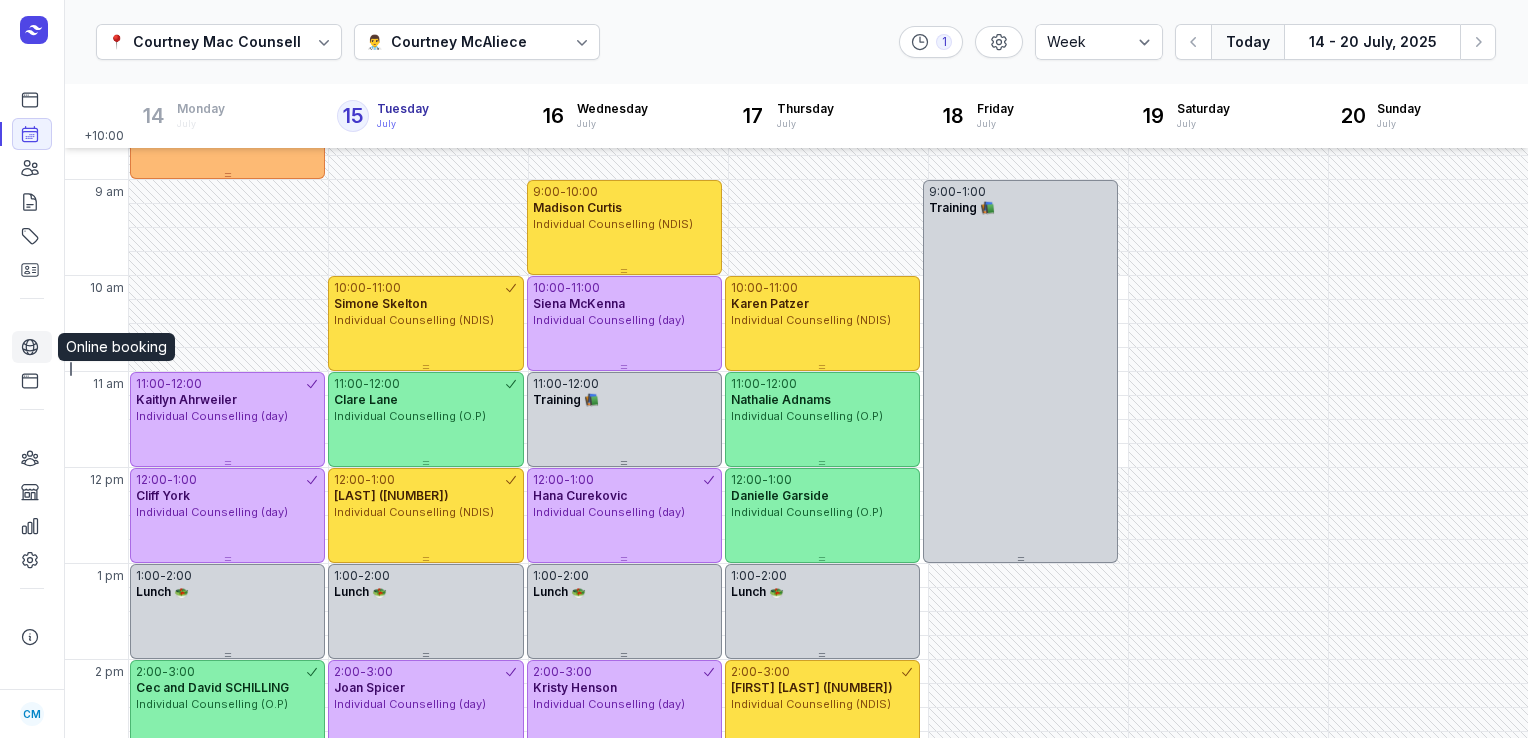 click 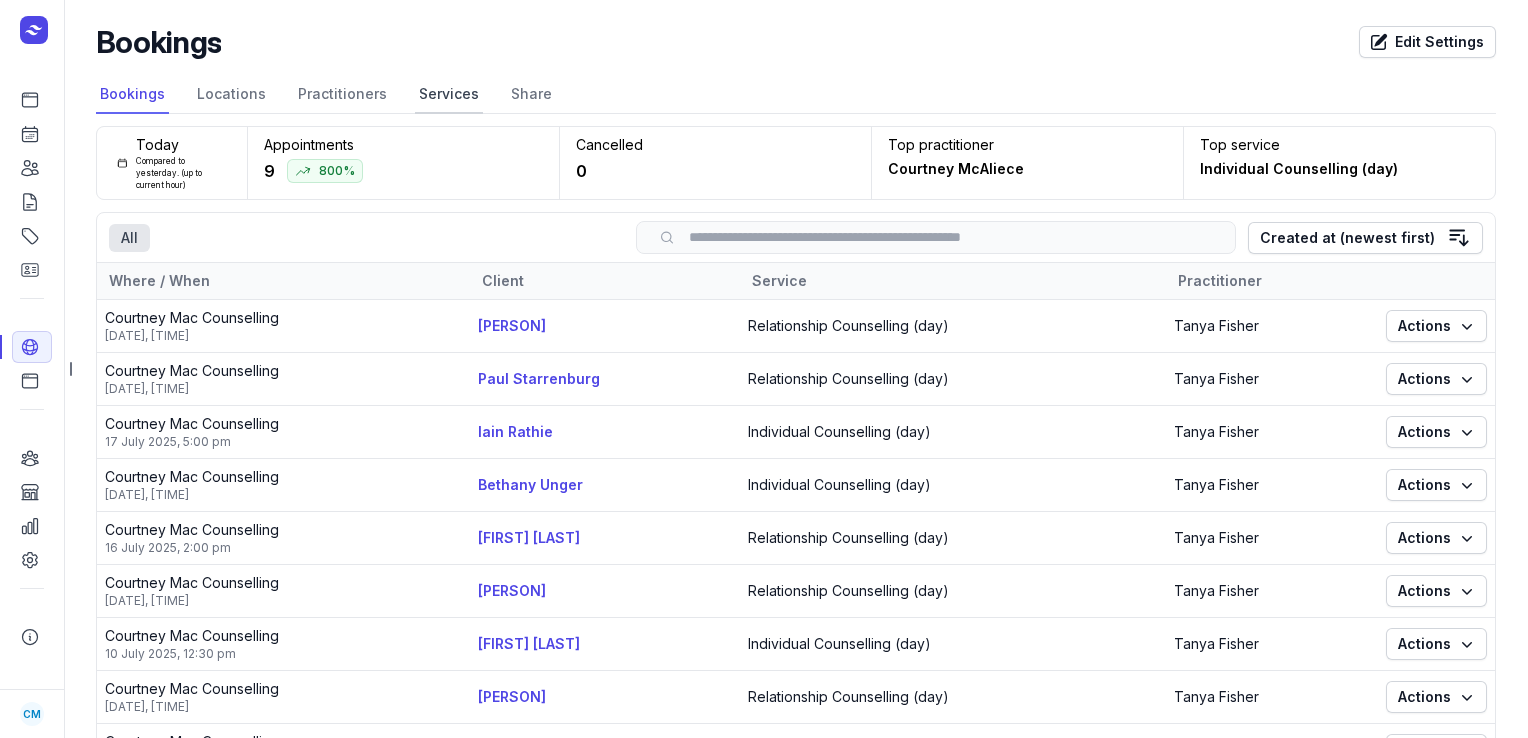 click on "Services" 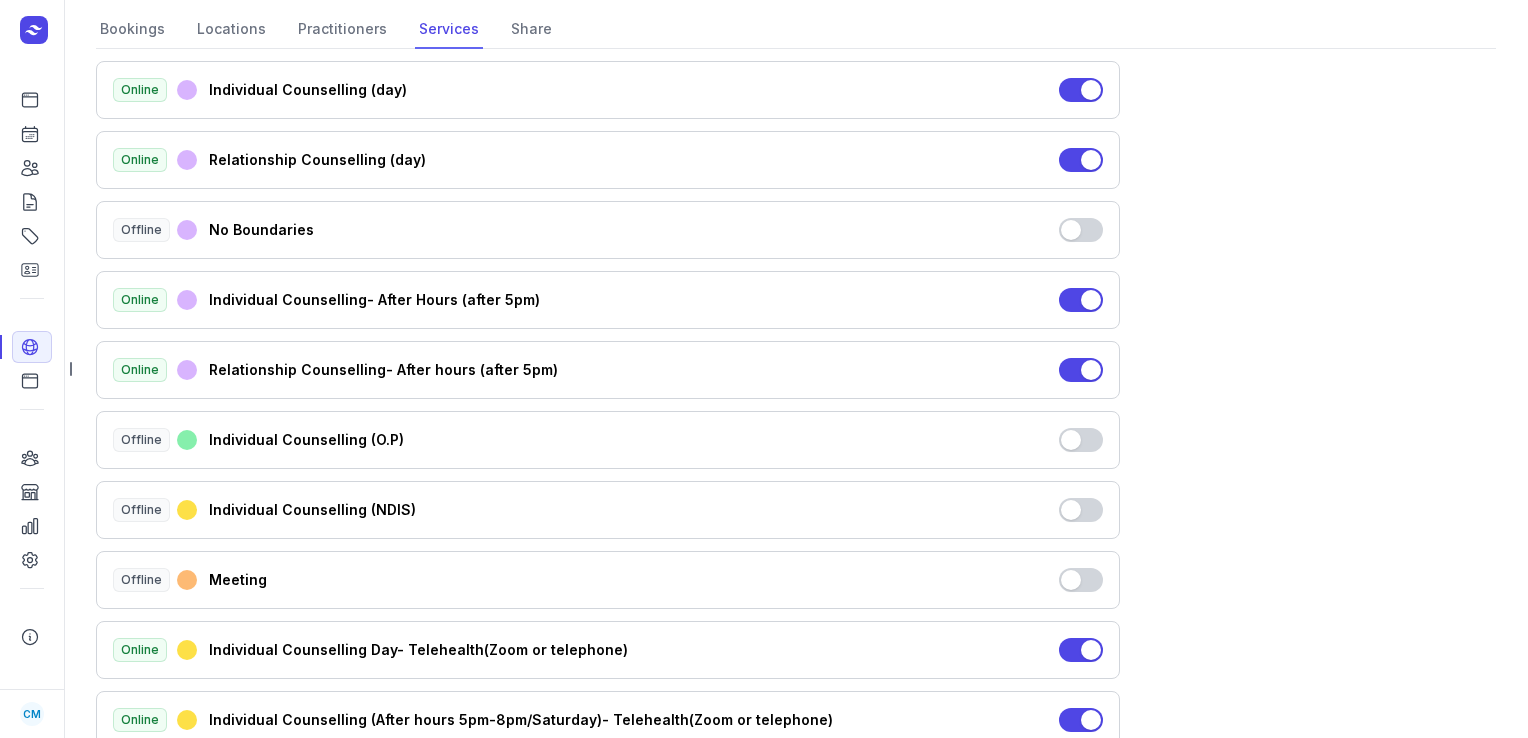 scroll, scrollTop: 0, scrollLeft: 0, axis: both 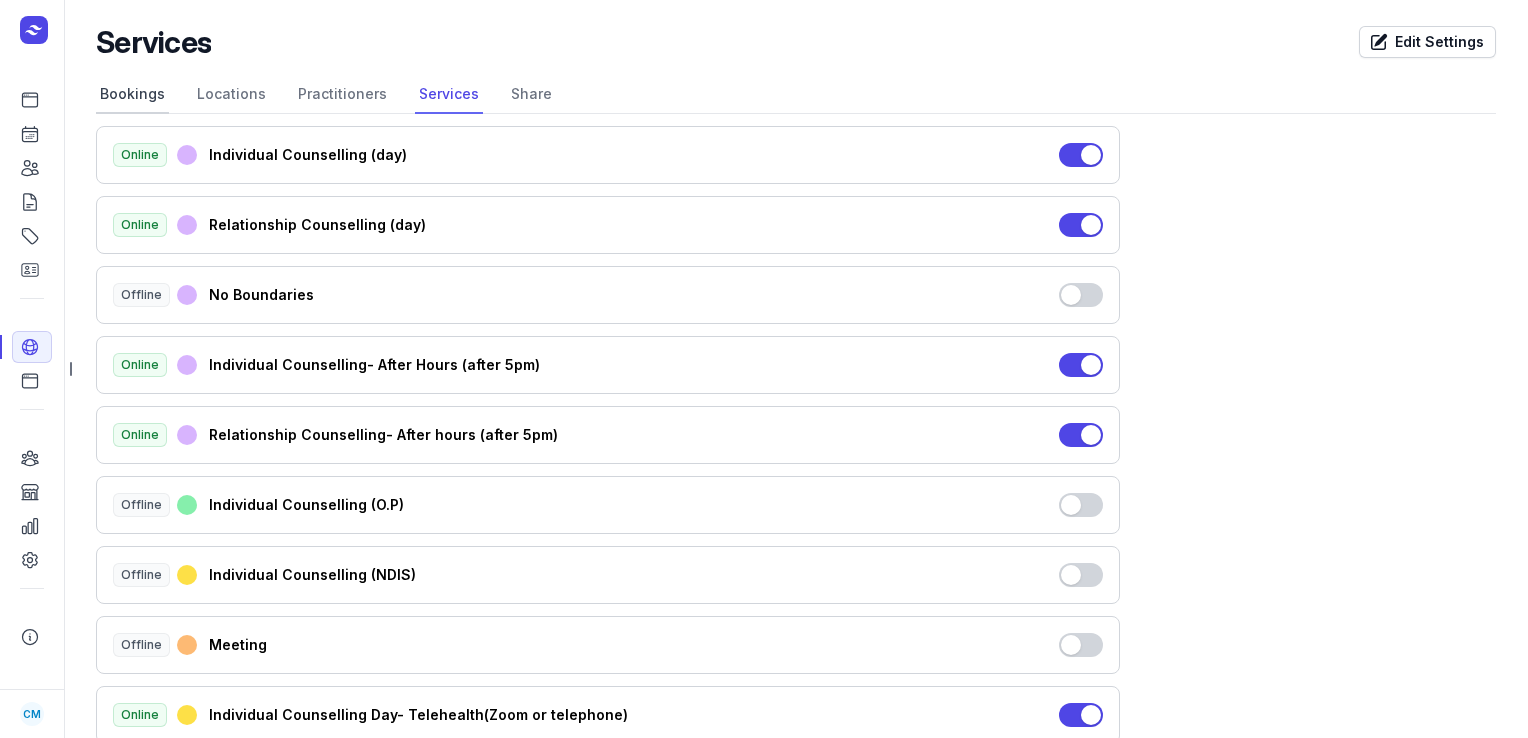 click on "Bookings" 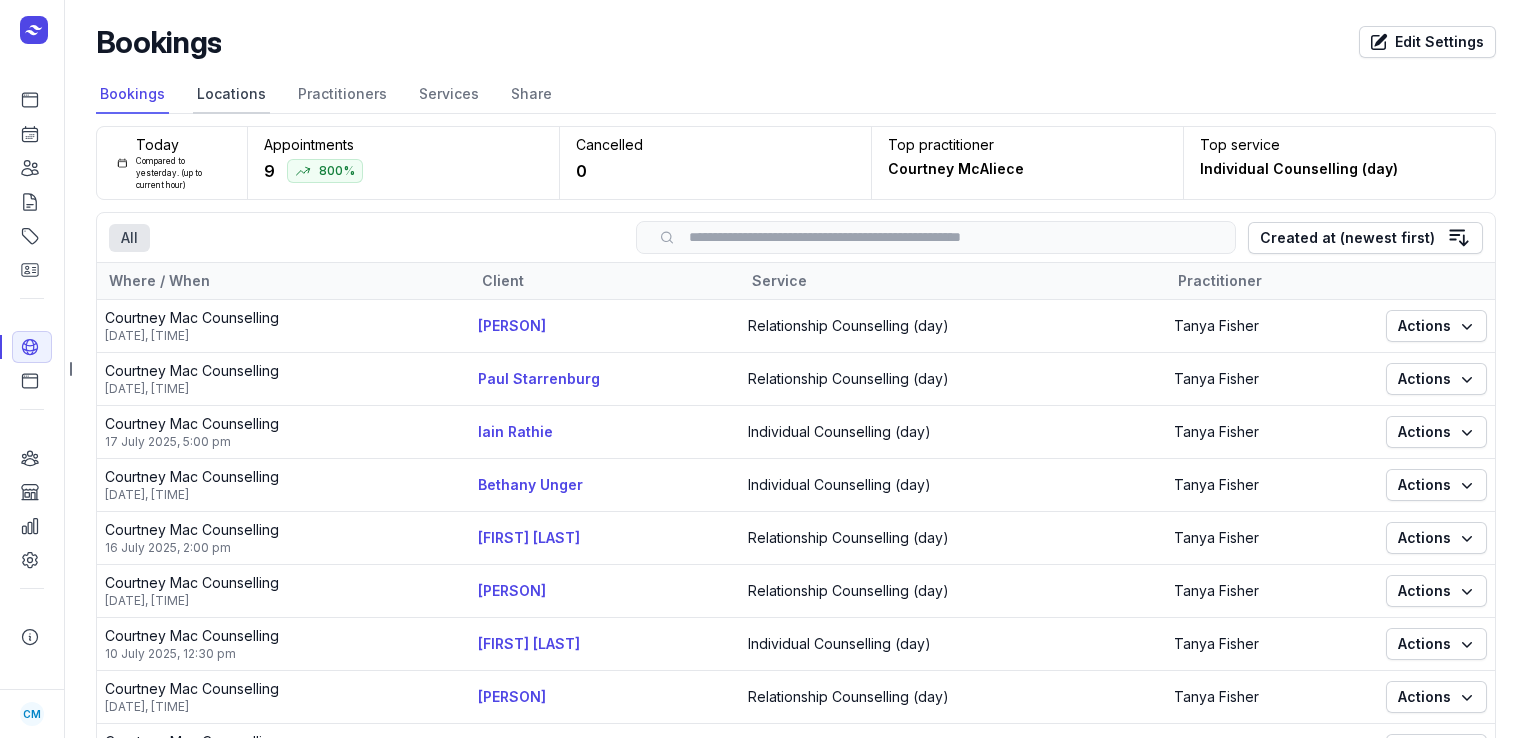 click on "Locations" 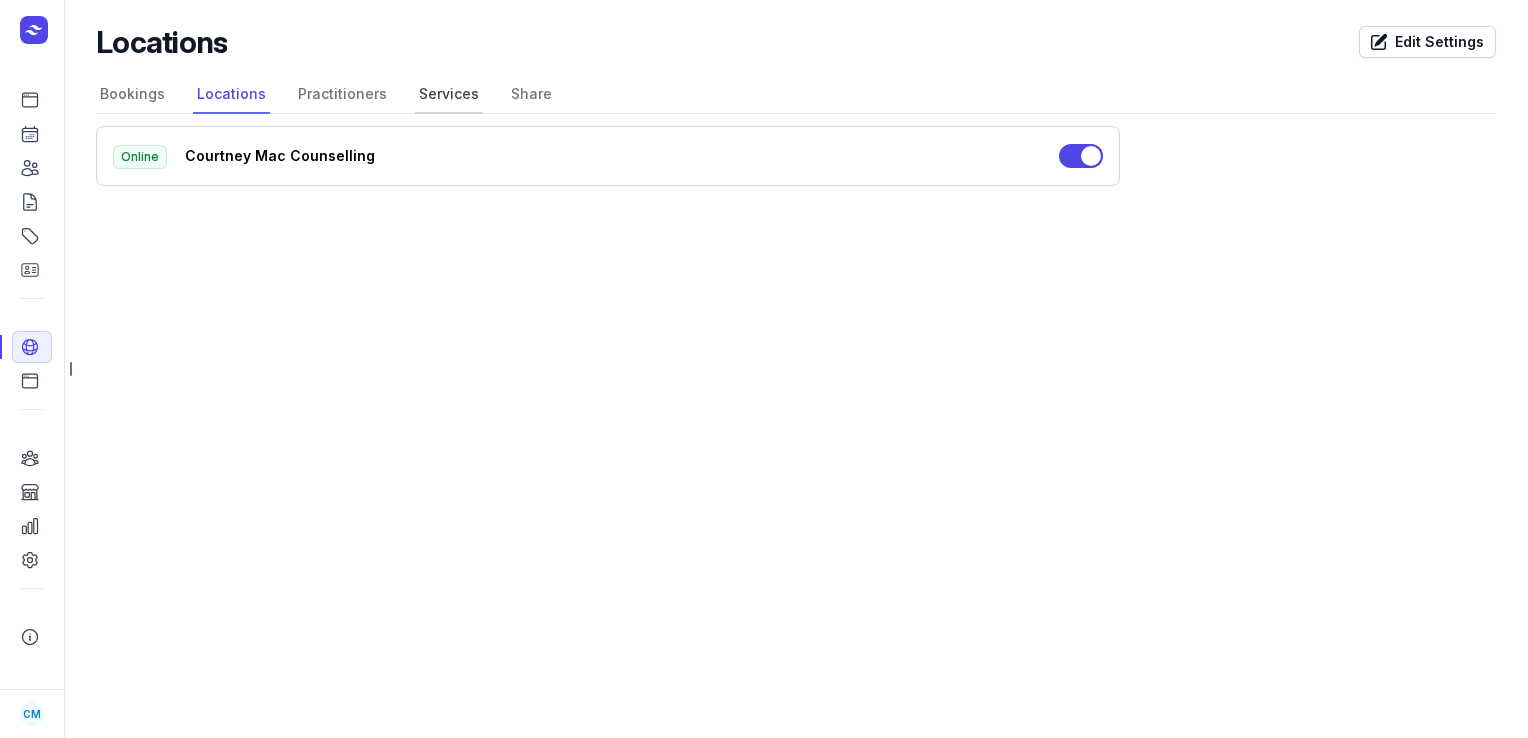 click on "Services" 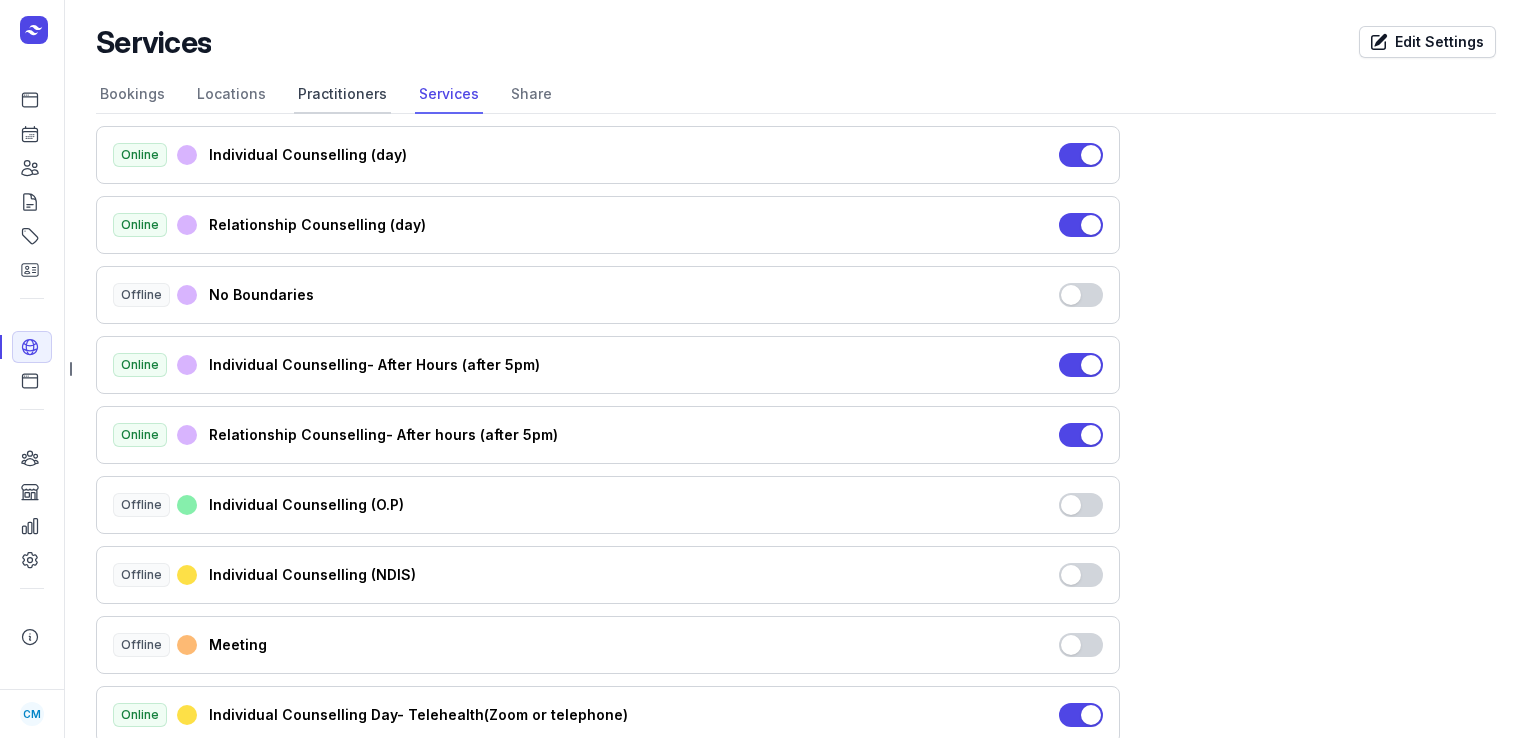 click on "Practitioners" 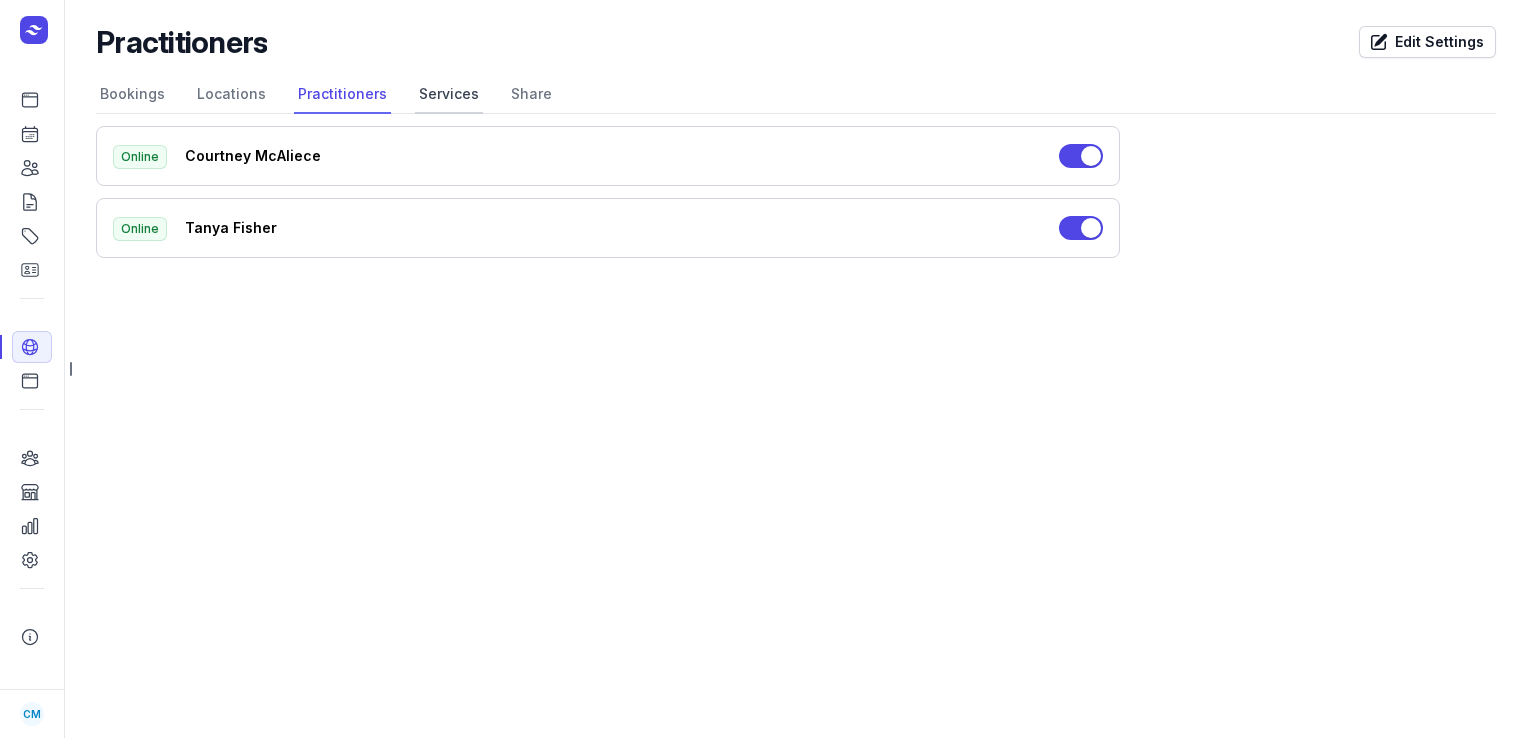 click on "Services" 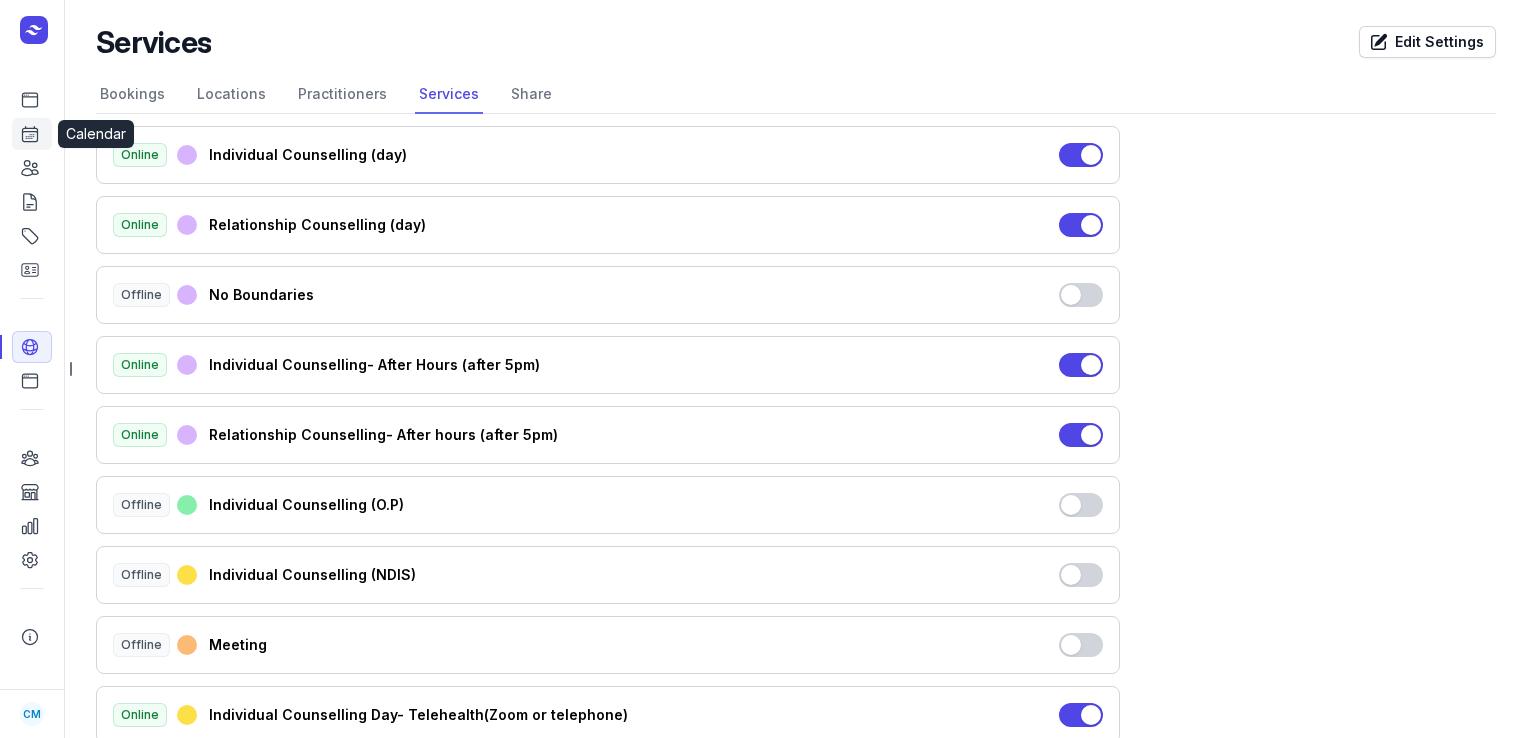 click on "Calendar" 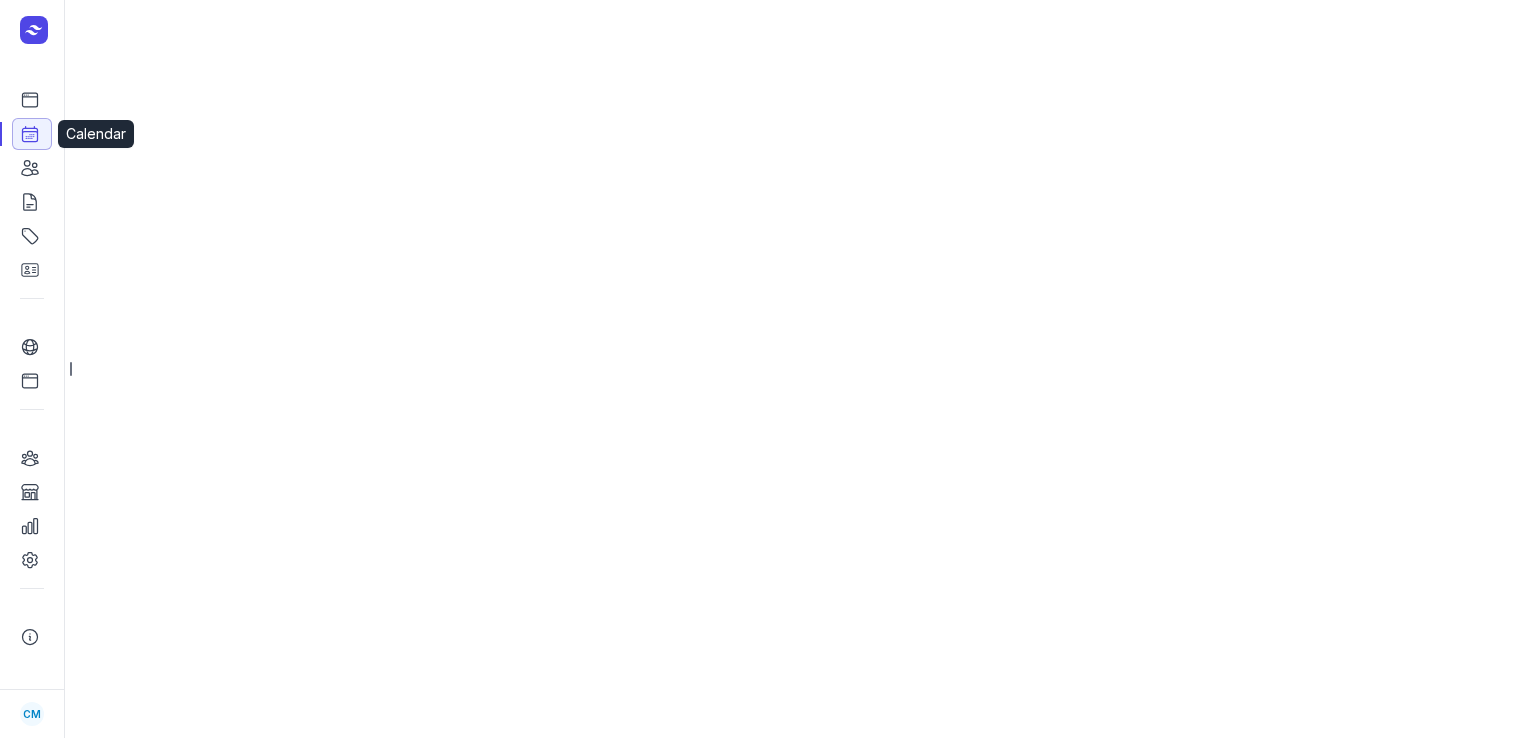 select on "week" 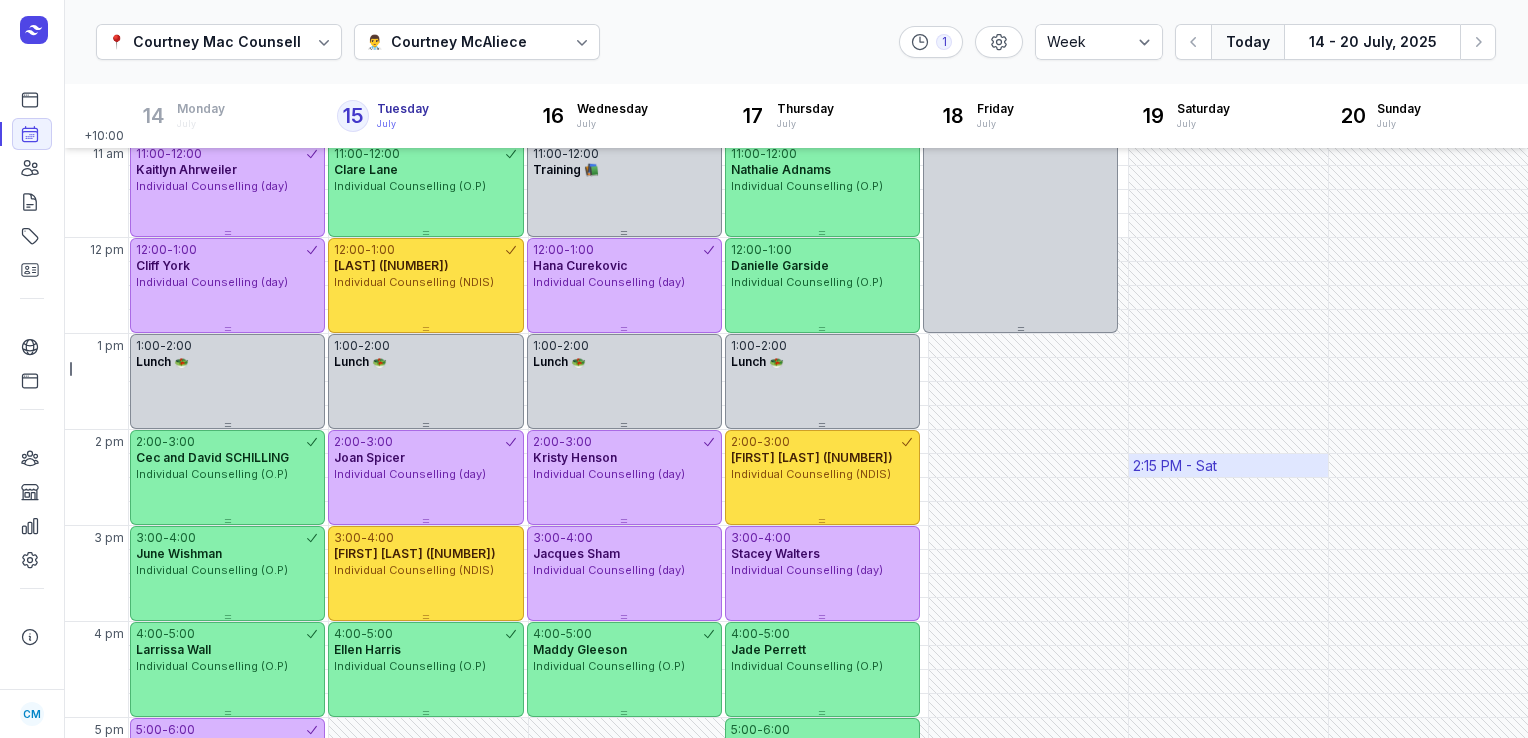 scroll, scrollTop: 261, scrollLeft: 0, axis: vertical 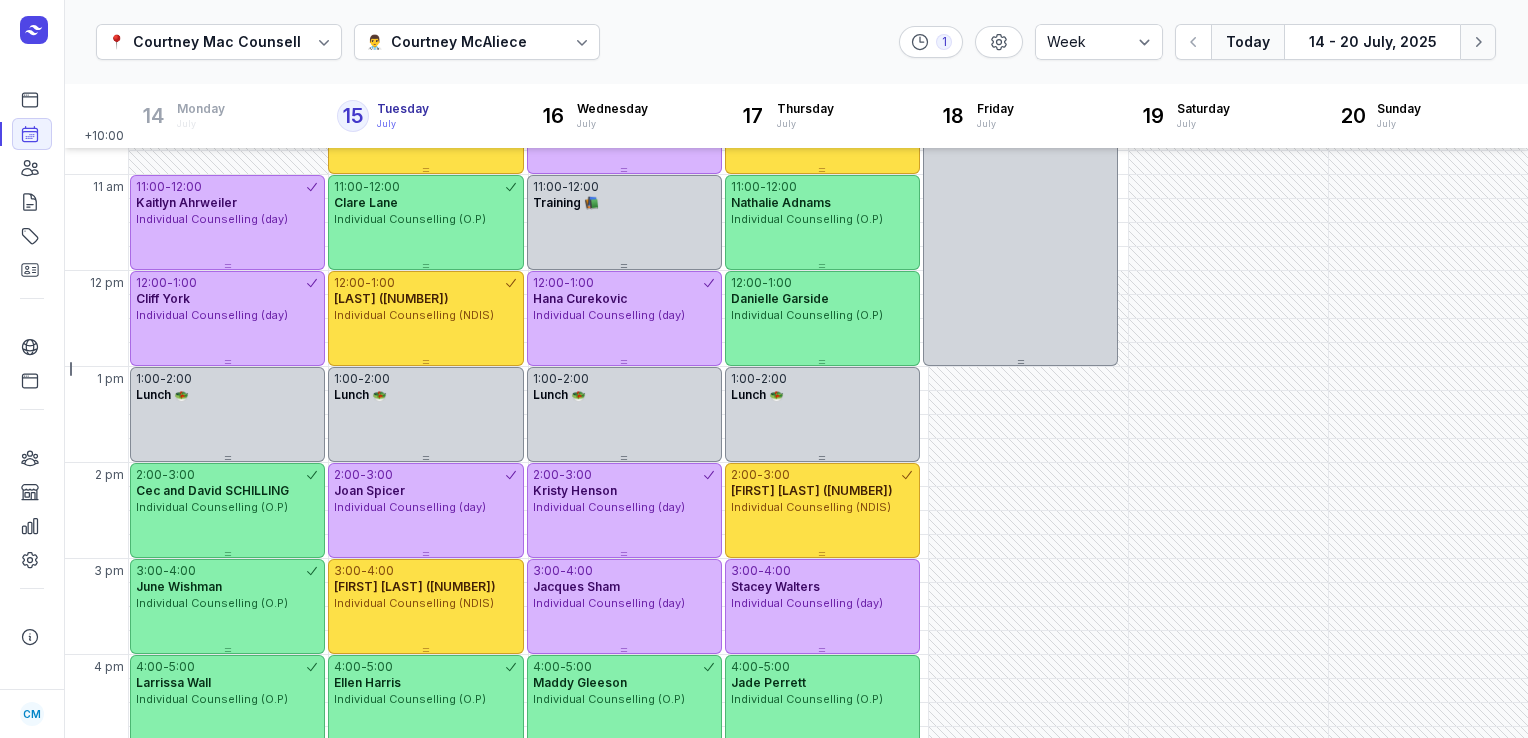 click 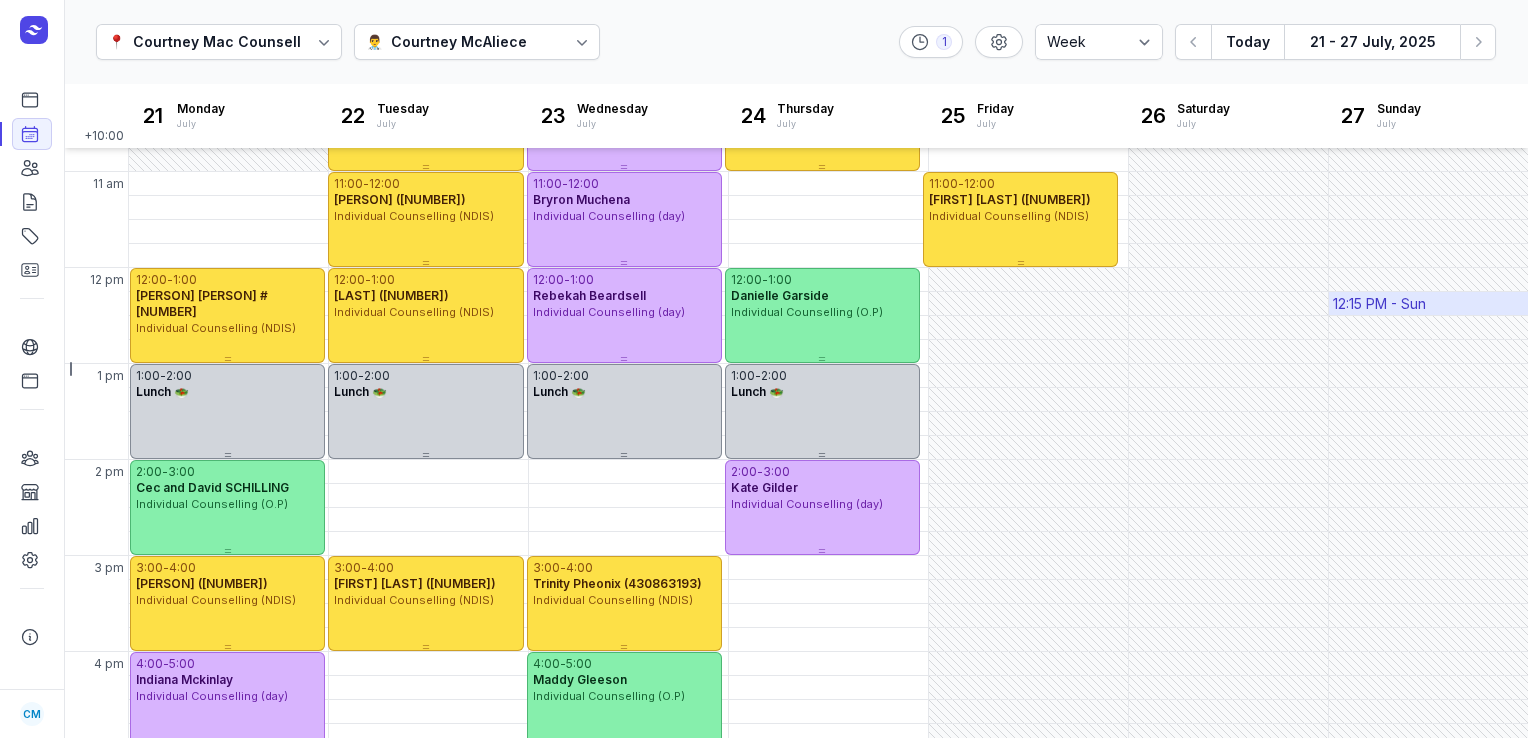 scroll, scrollTop: 263, scrollLeft: 0, axis: vertical 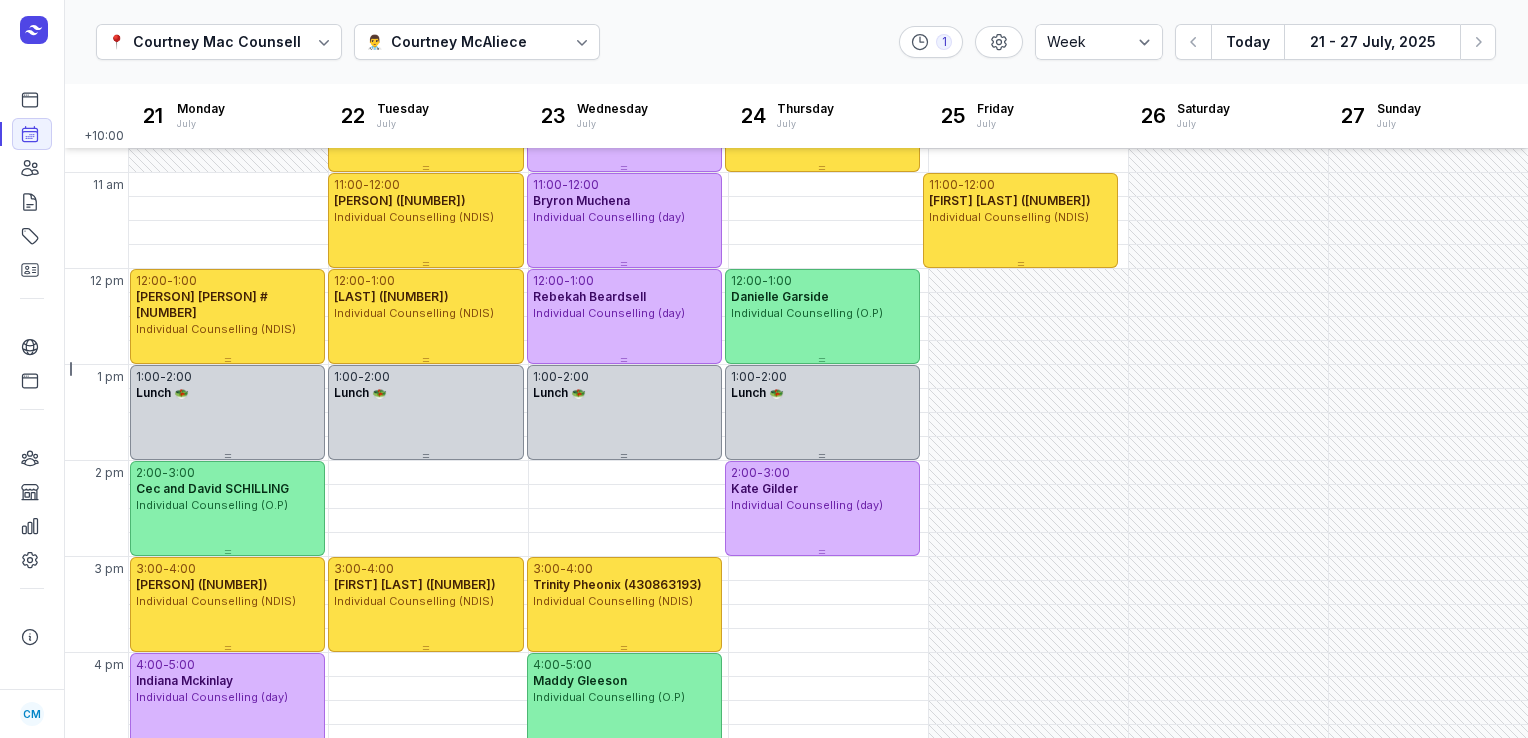click on "Courtney McAliece" at bounding box center (459, 42) 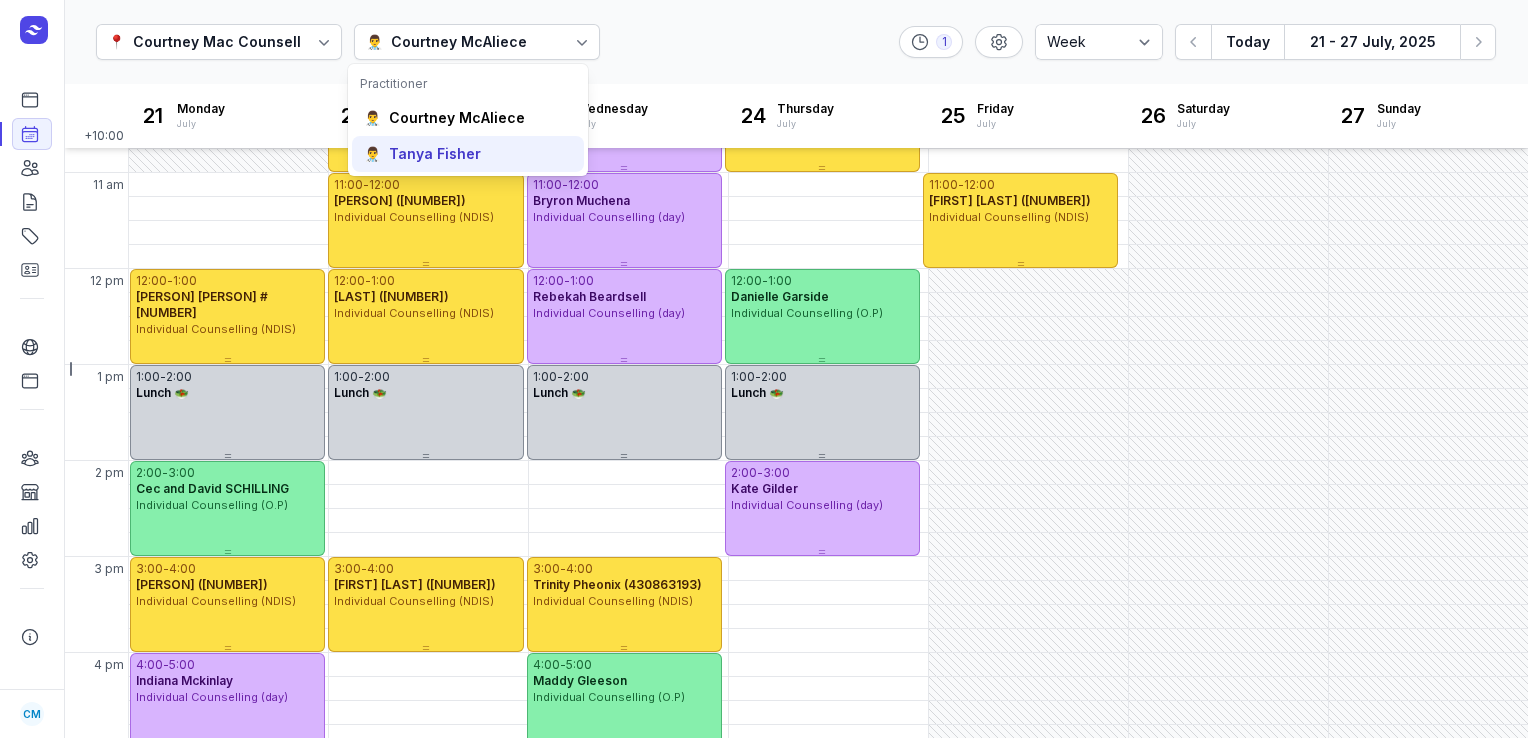 click on "Tanya Fisher" at bounding box center (435, 154) 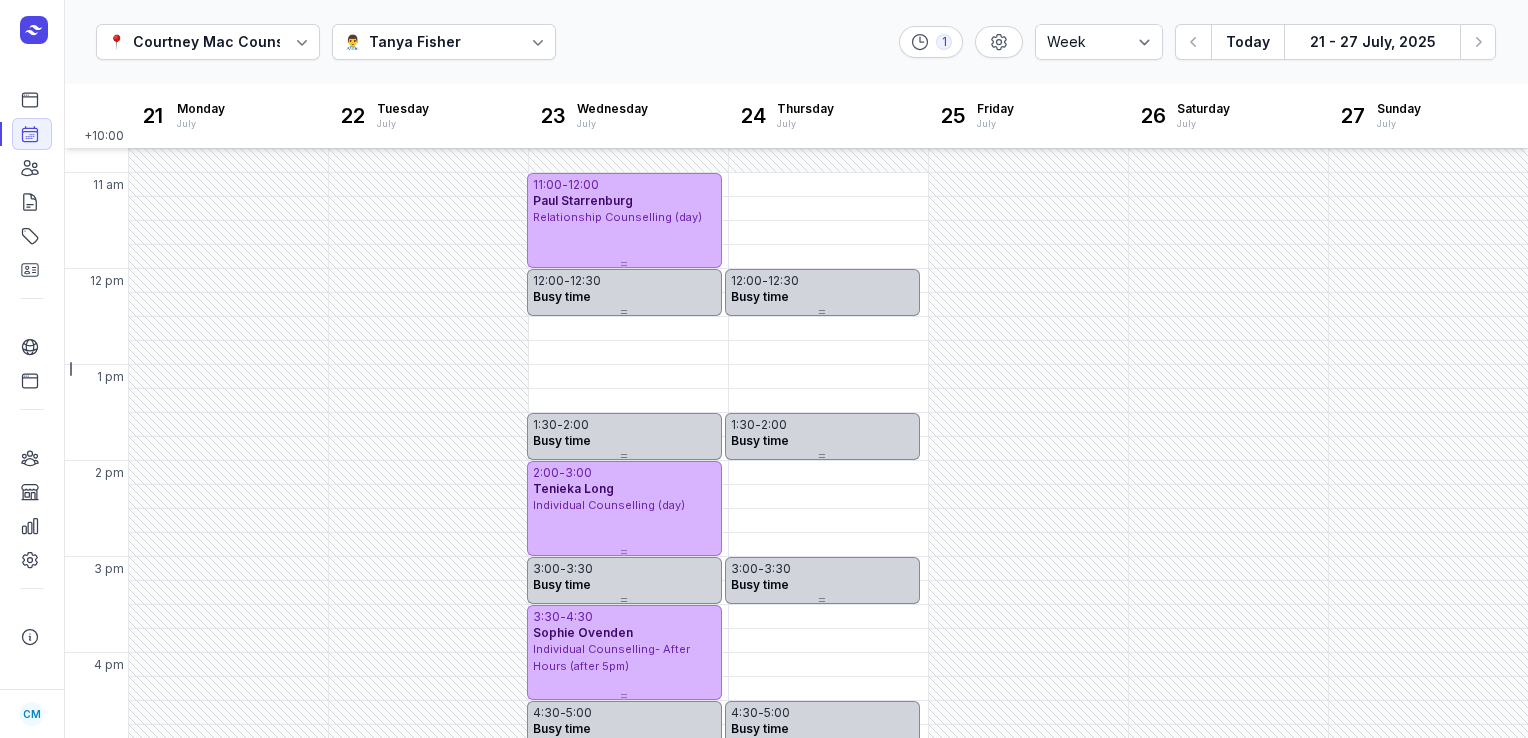 click on "👨‍⚕️ Tanya Fisher" at bounding box center [444, 42] 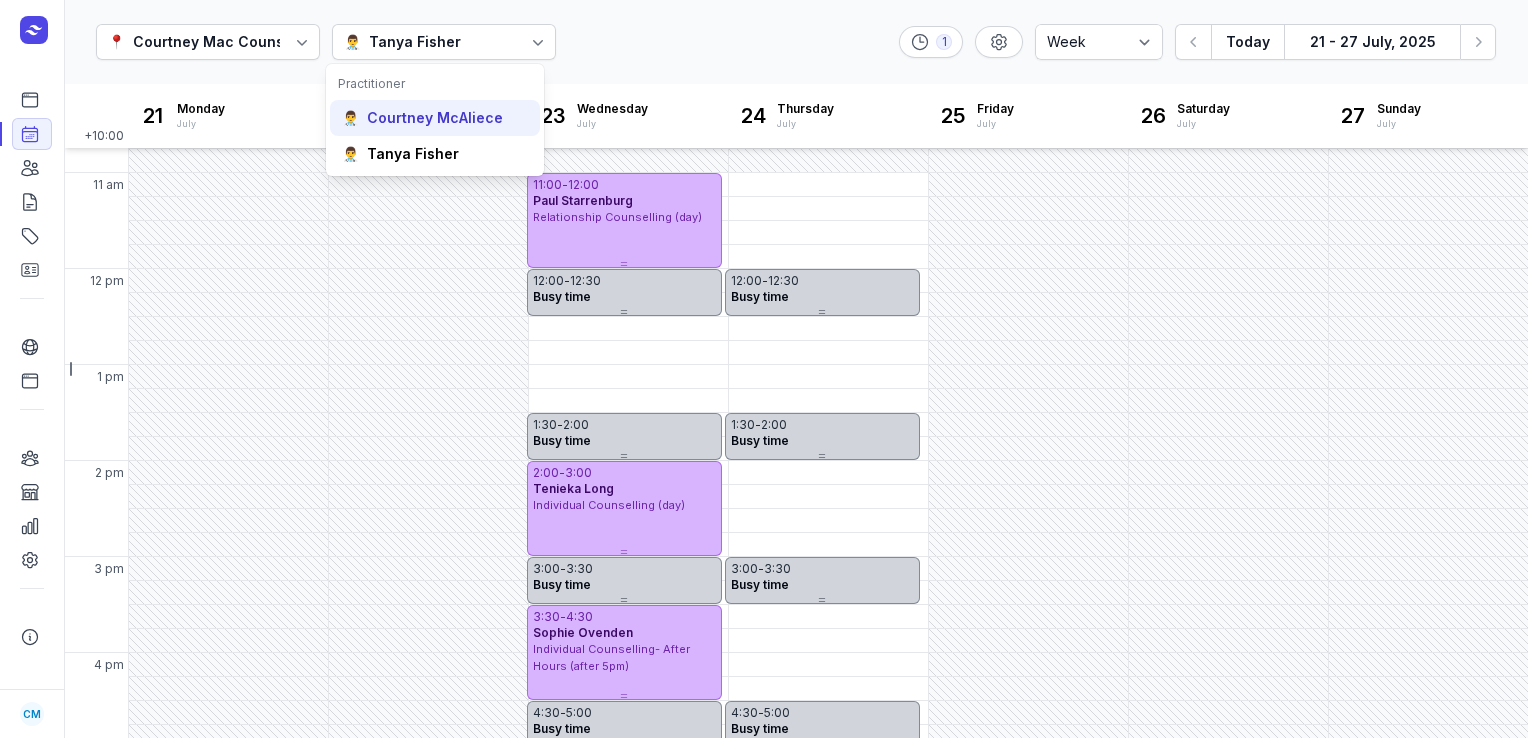 click on "👨‍⚕️ Courtney McAliece" 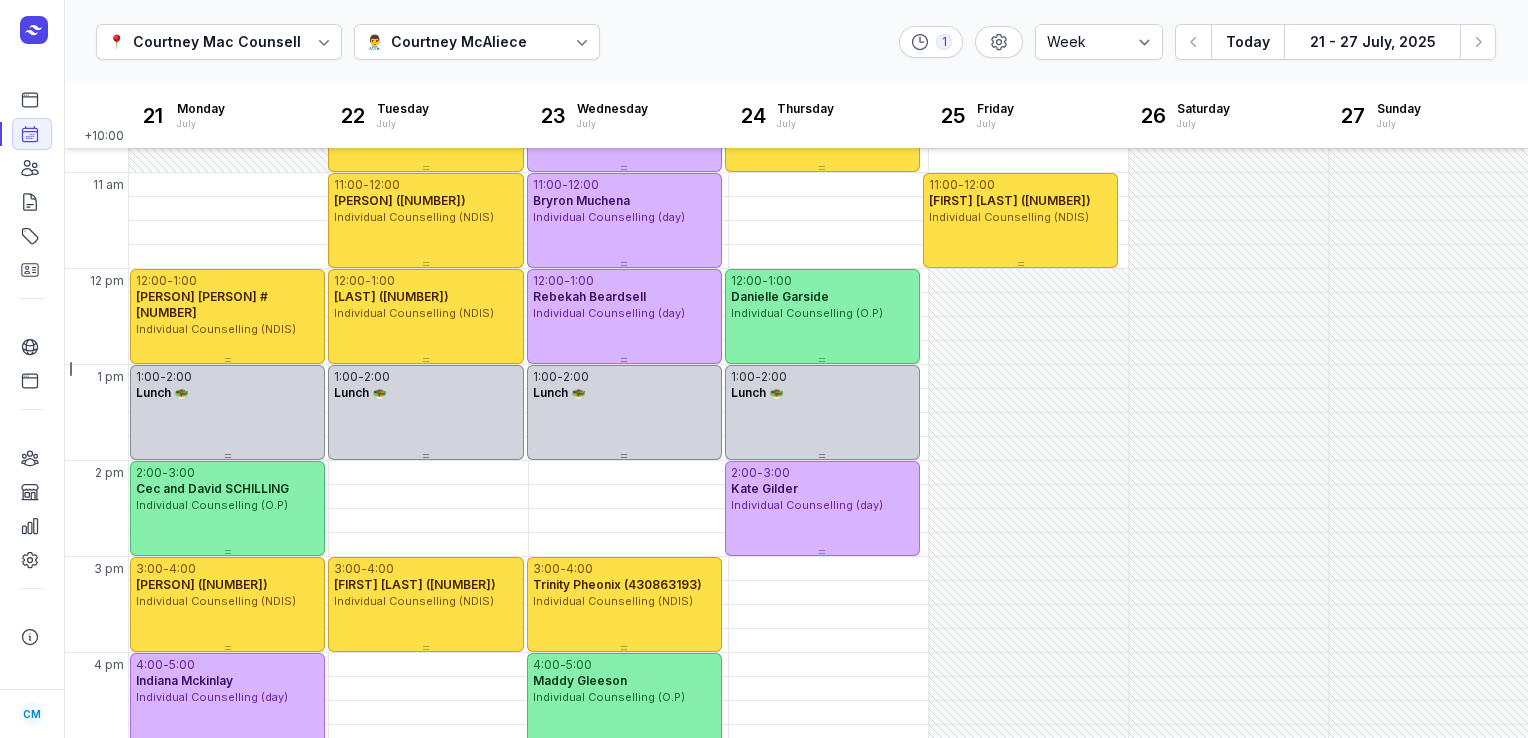 click on "Courtney McAliece" at bounding box center [459, 42] 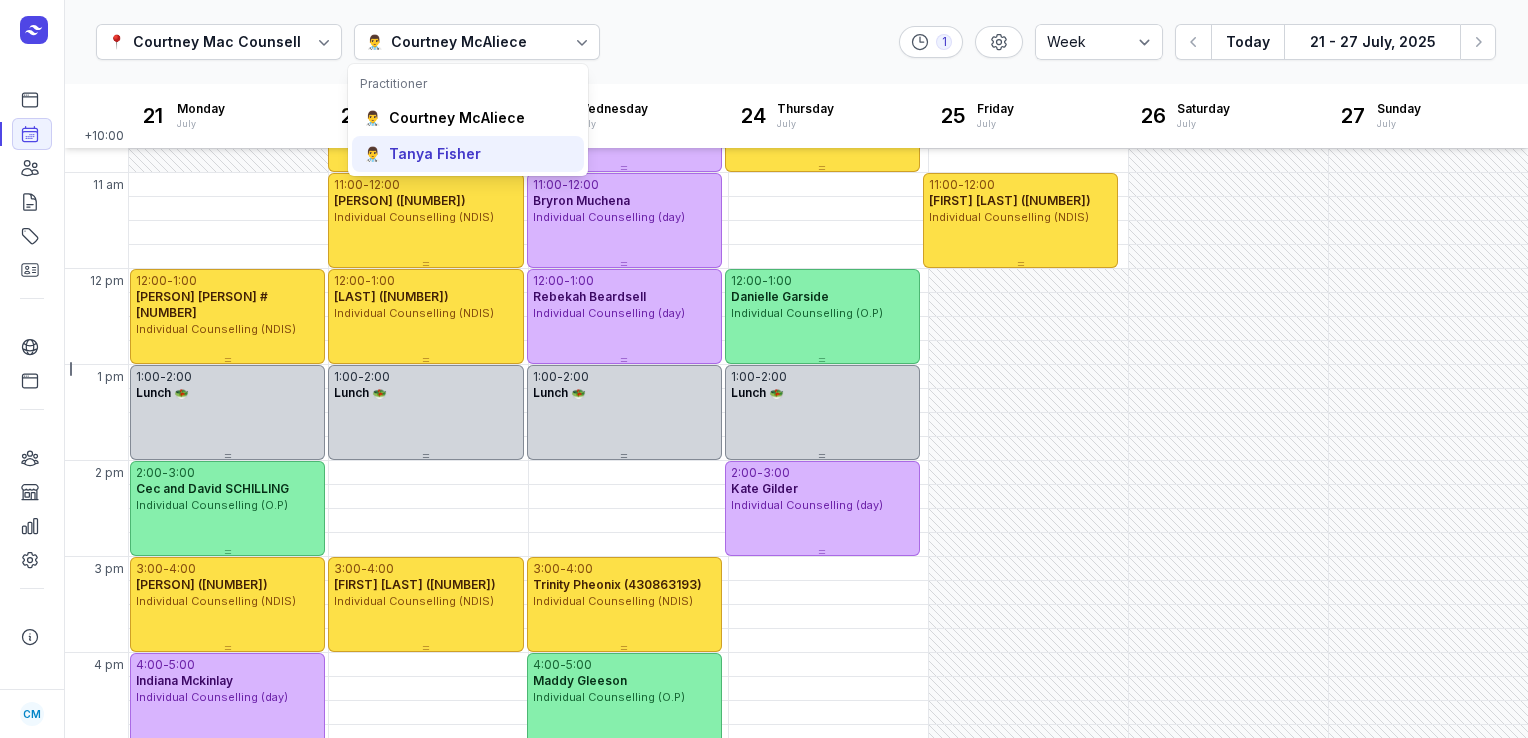 click on "Tanya Fisher" at bounding box center [435, 154] 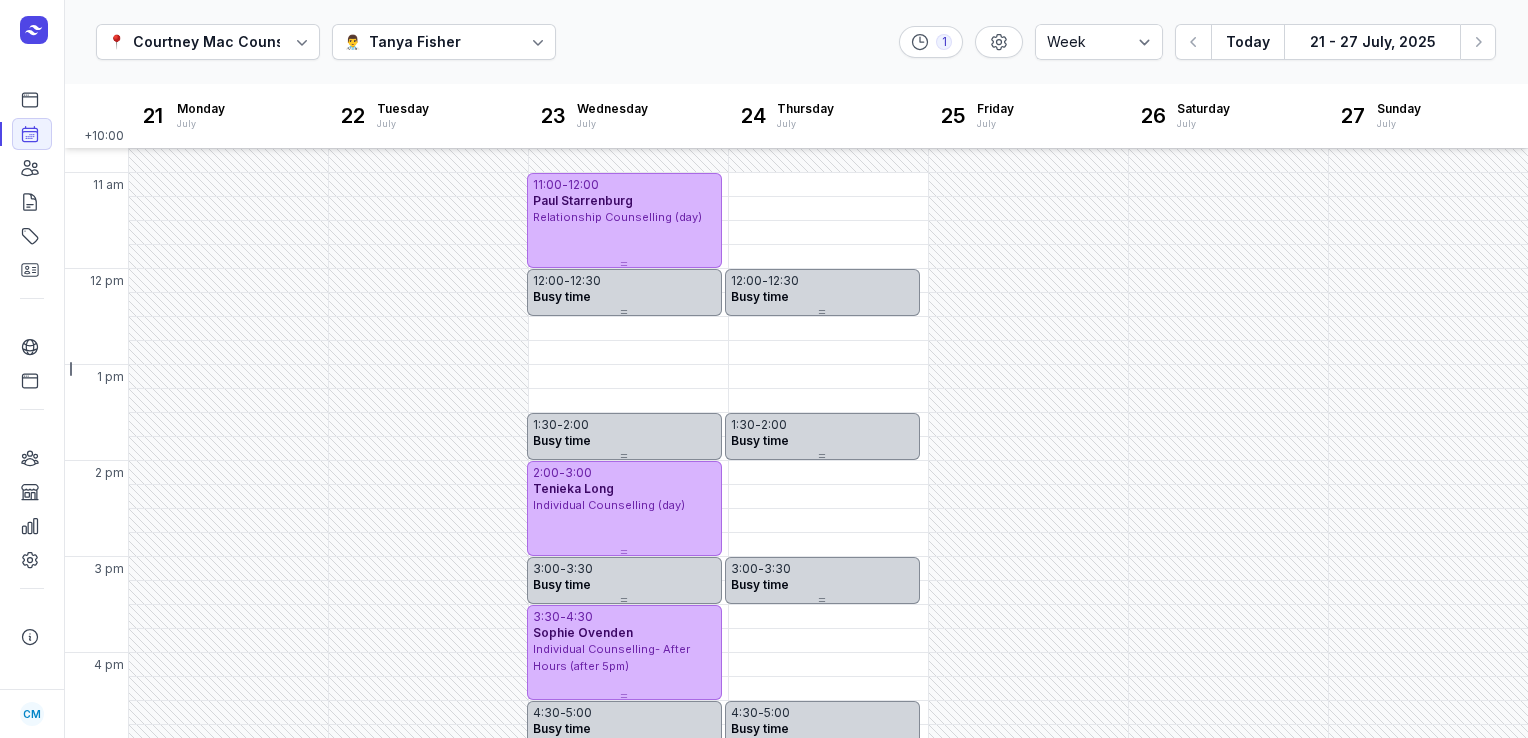 click on "👨‍⚕️ Tanya Fisher" at bounding box center [444, 42] 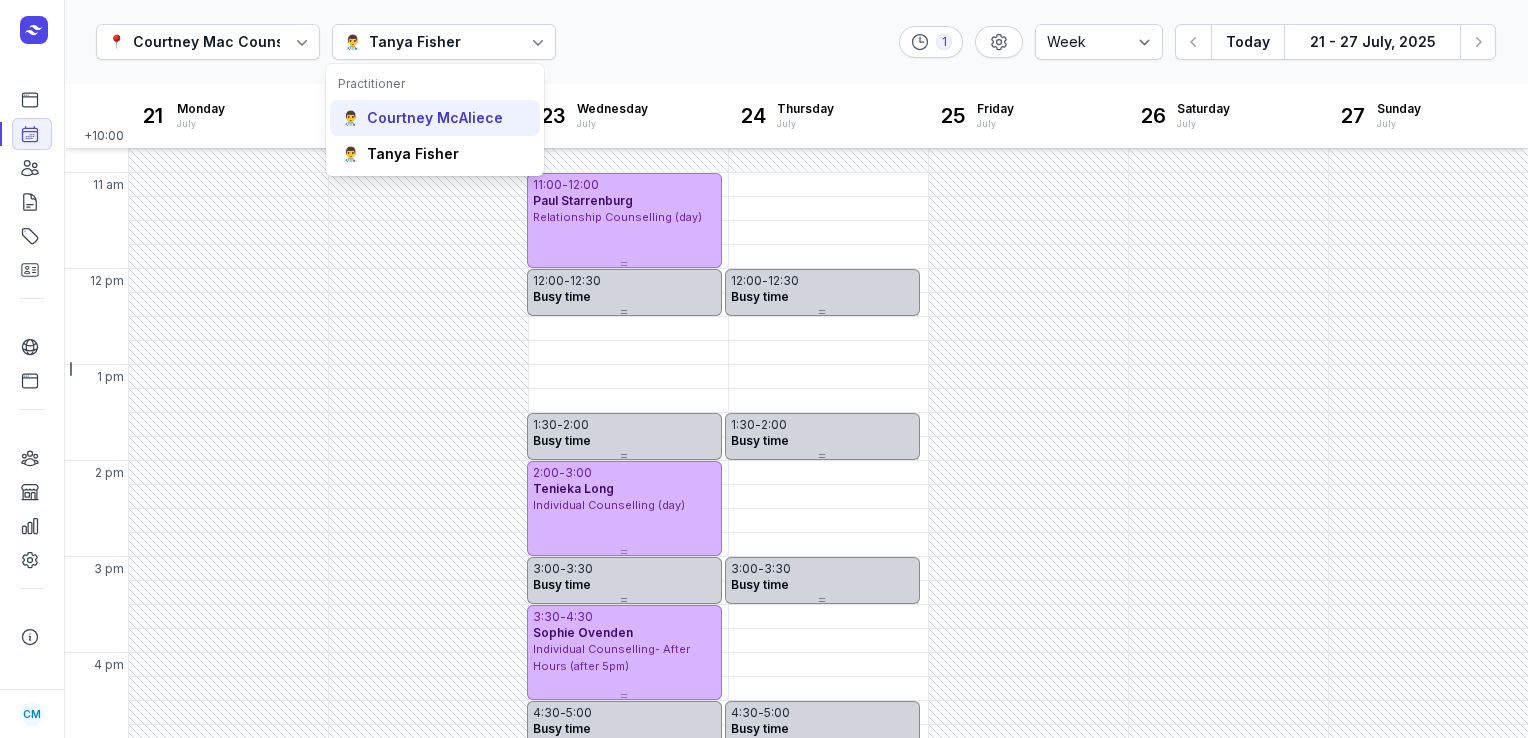 click on "Courtney McAliece" at bounding box center (435, 118) 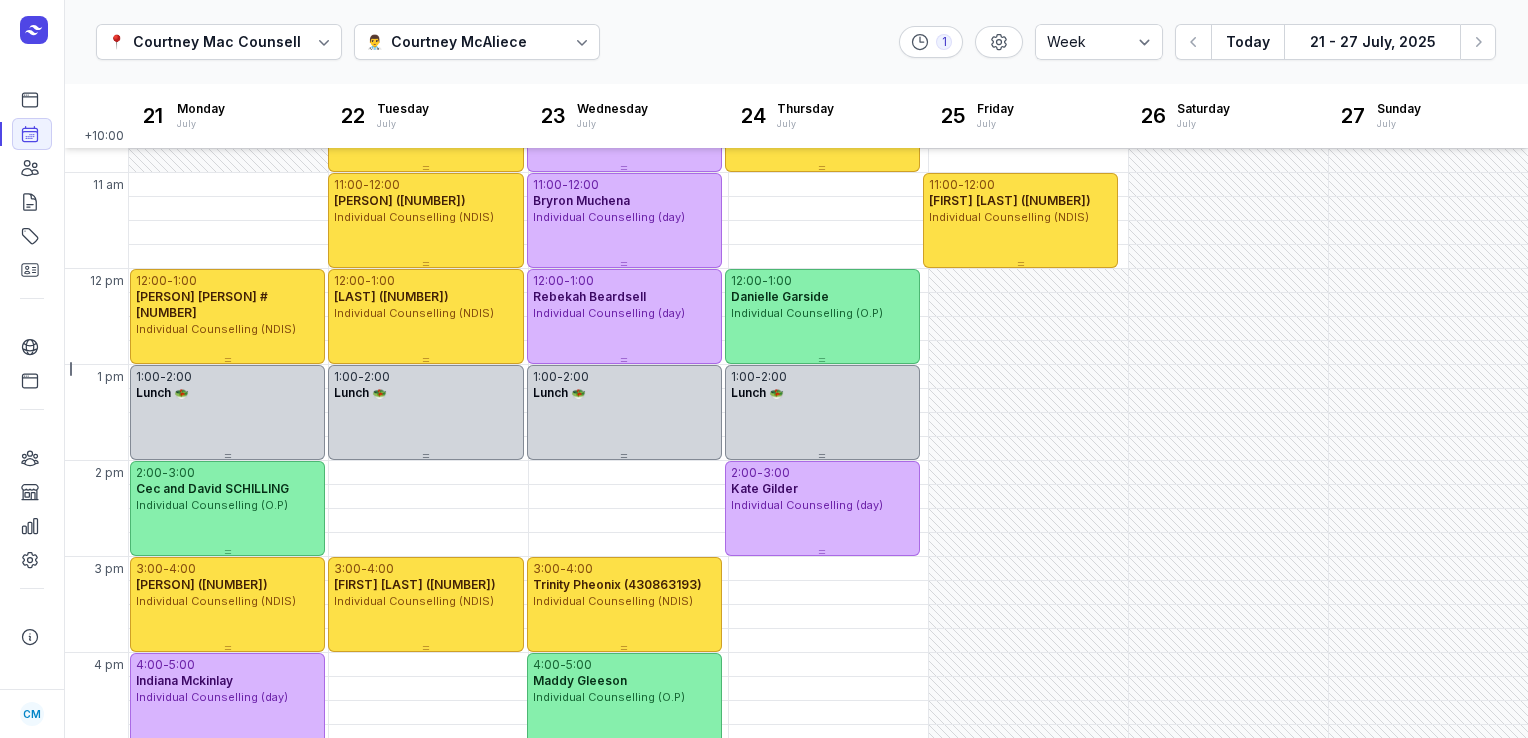 click at bounding box center [582, 42] 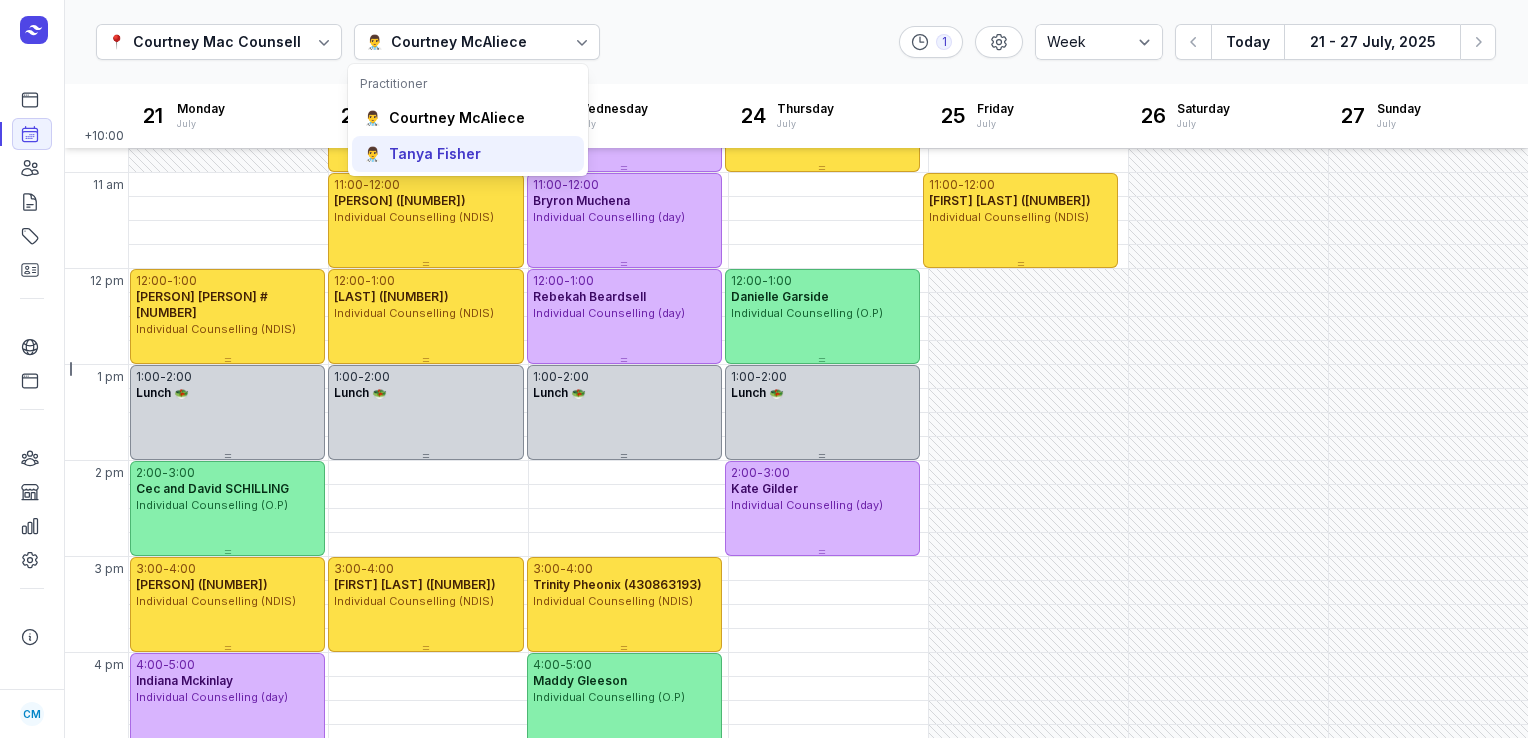 click on "👨‍⚕️ Tanya Fisher" 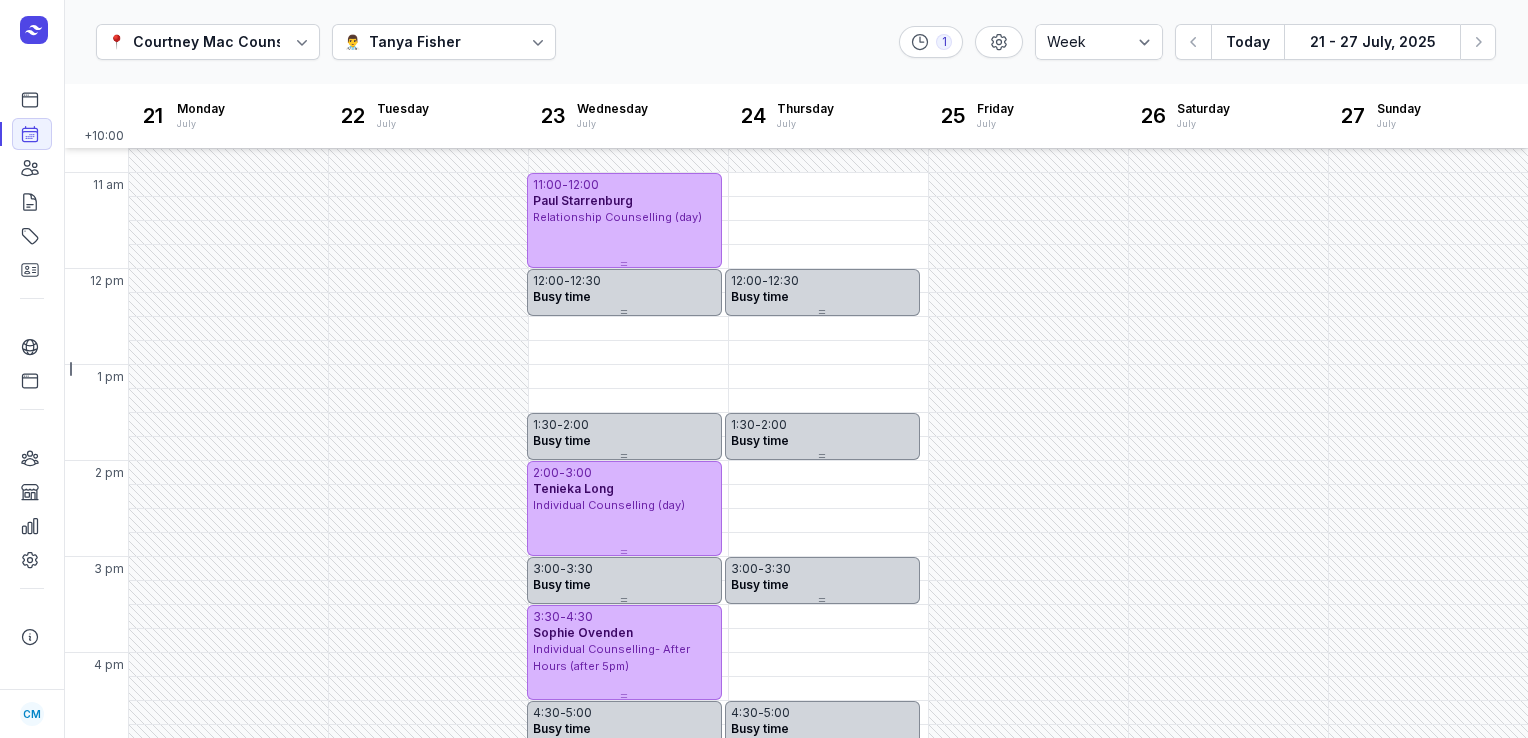click on "Tanya Fisher" at bounding box center (415, 42) 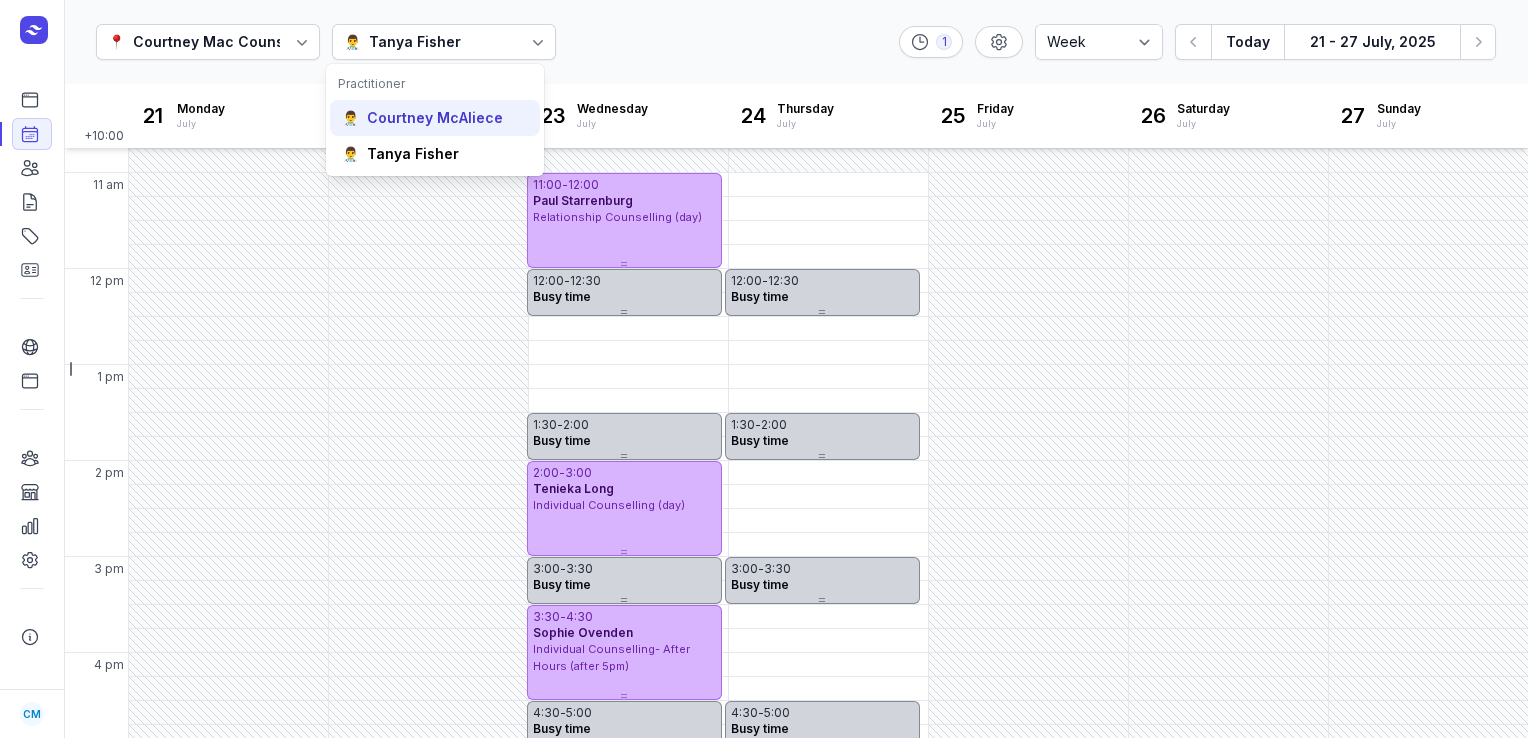 click on "👨‍⚕️ Courtney McAliece" 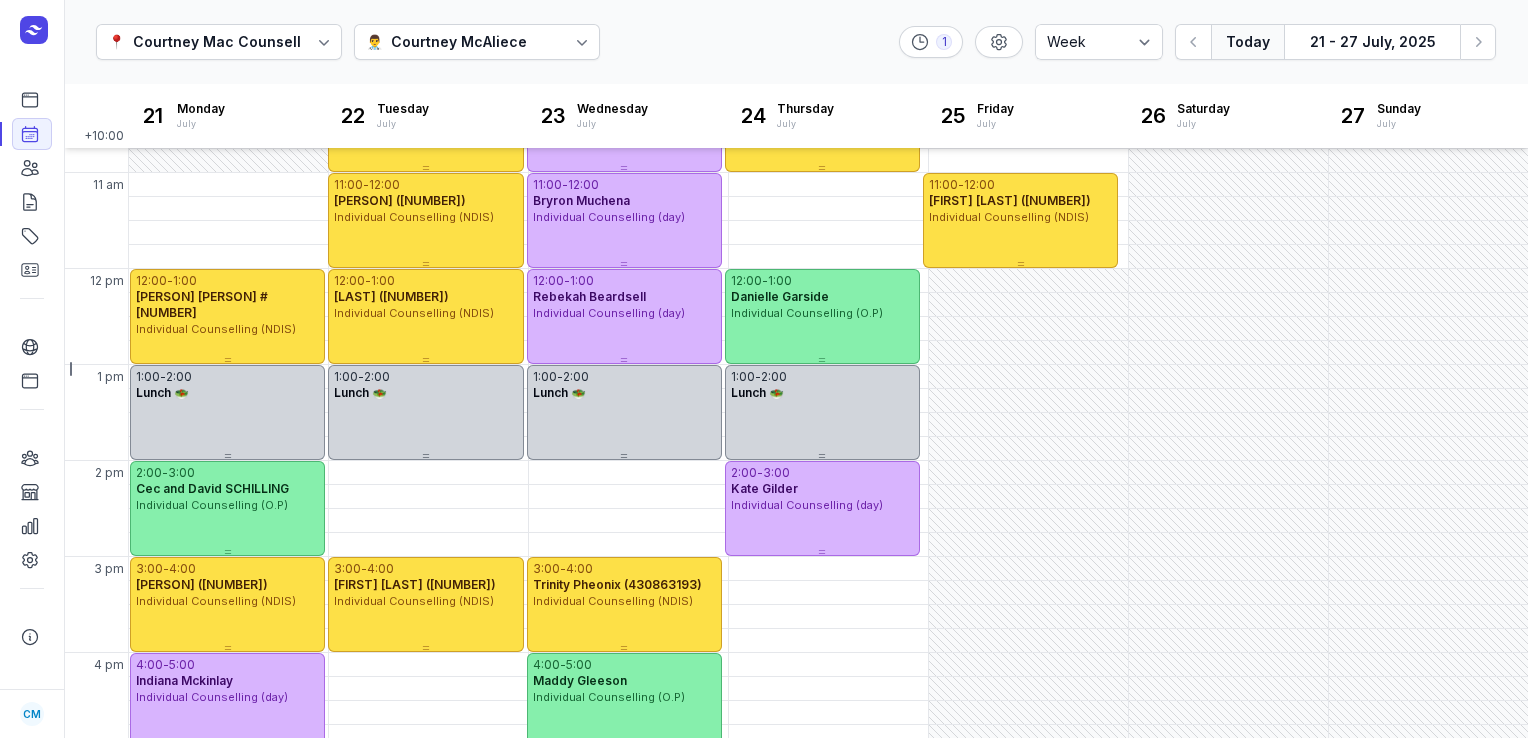 click on "Today" at bounding box center [1247, 42] 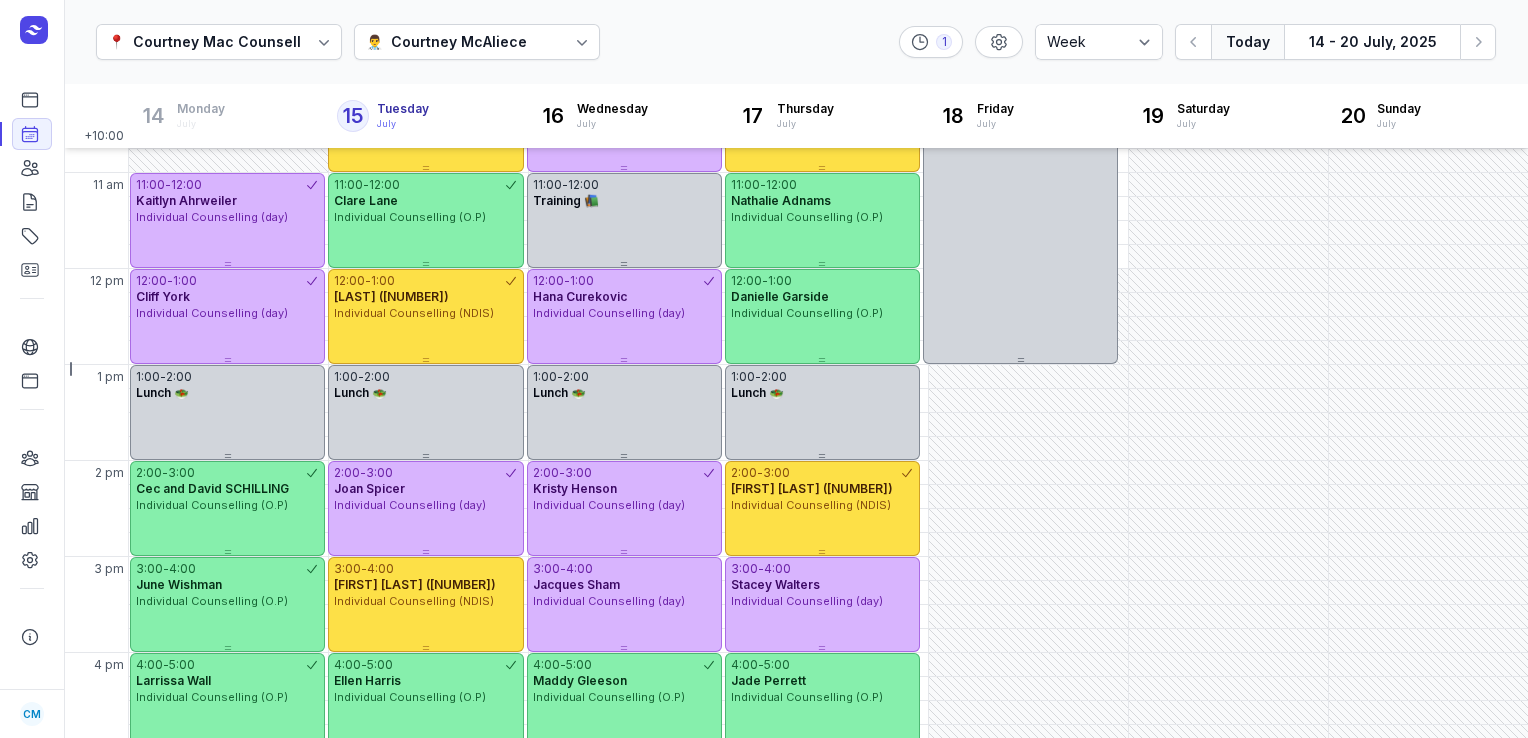 click on "Today" at bounding box center (1247, 42) 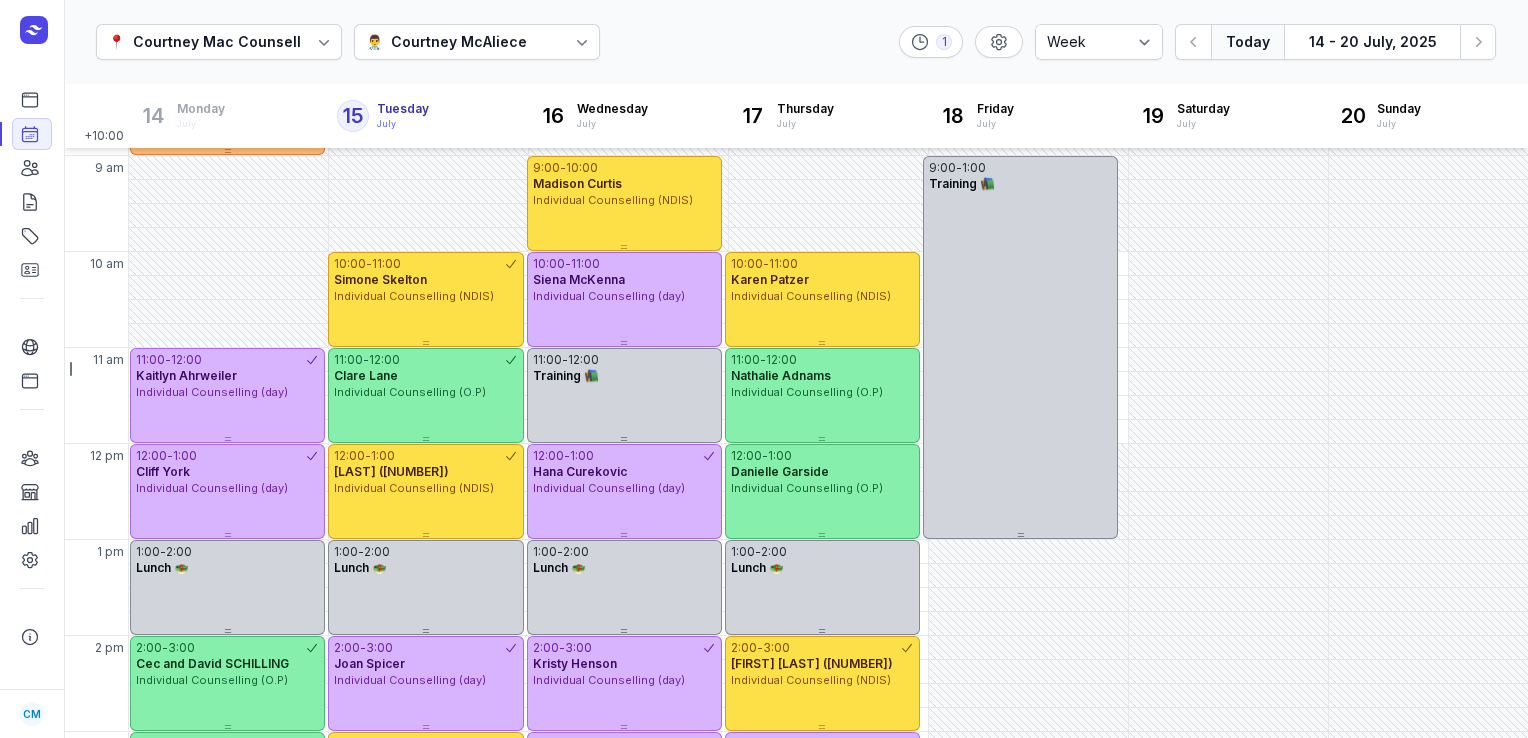 scroll, scrollTop: 88, scrollLeft: 0, axis: vertical 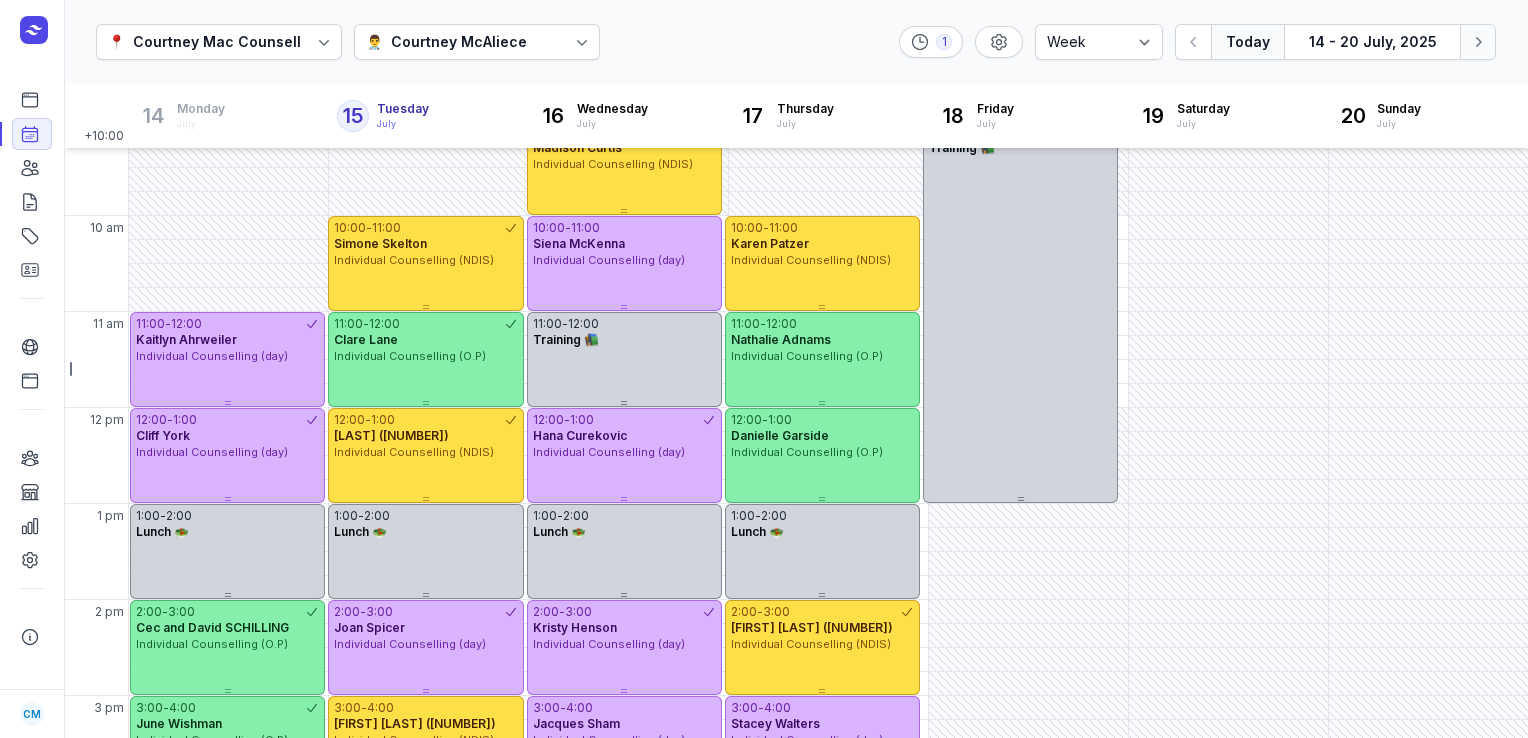 click on "Next week" 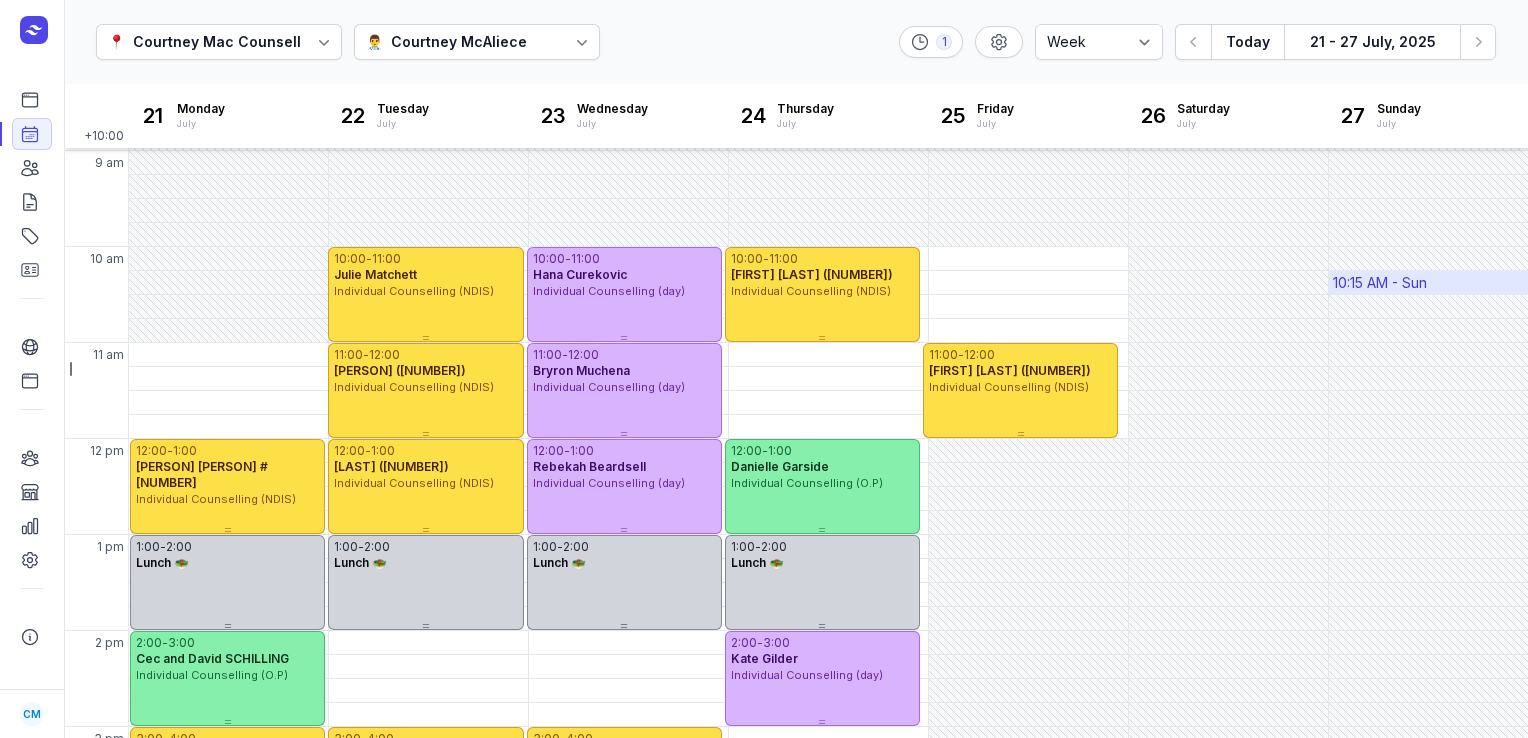scroll, scrollTop: 84, scrollLeft: 0, axis: vertical 